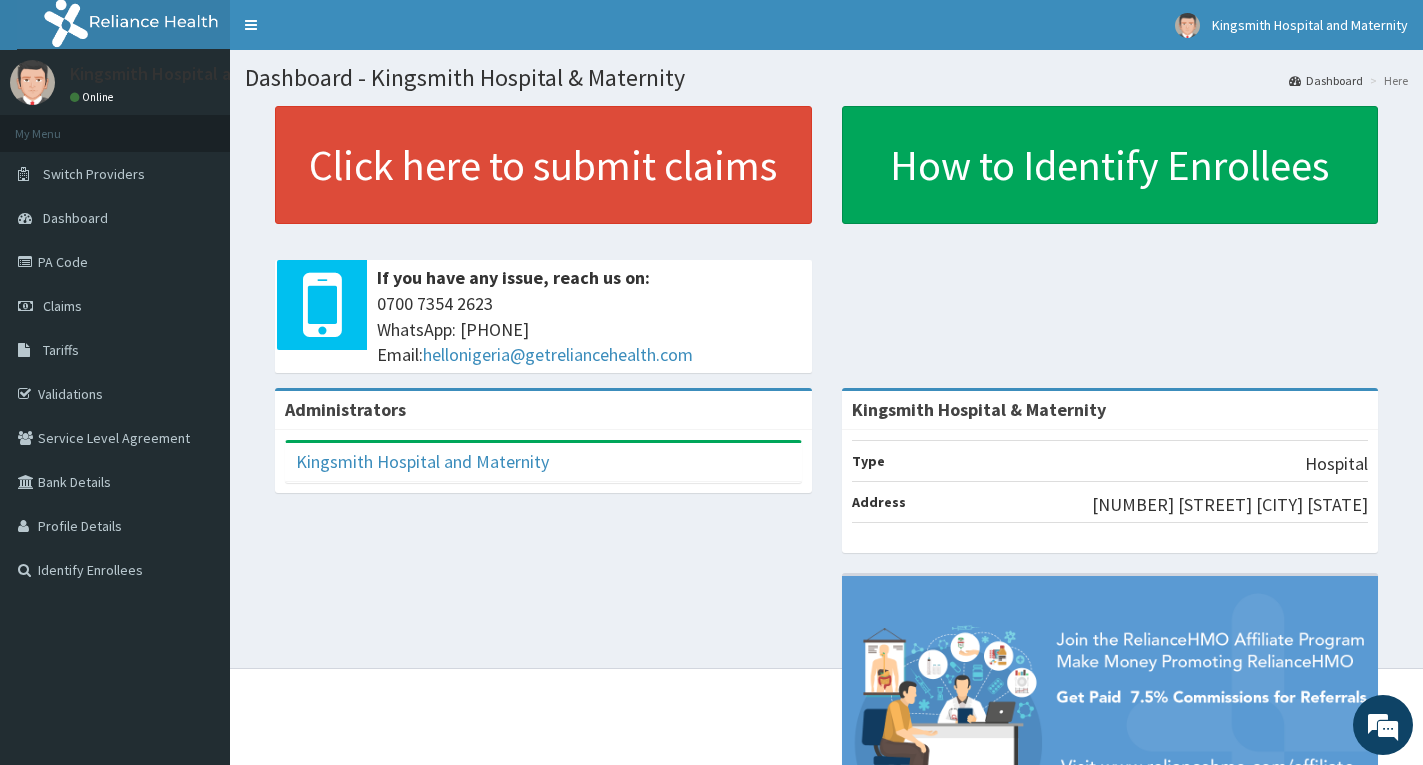 scroll, scrollTop: 0, scrollLeft: 0, axis: both 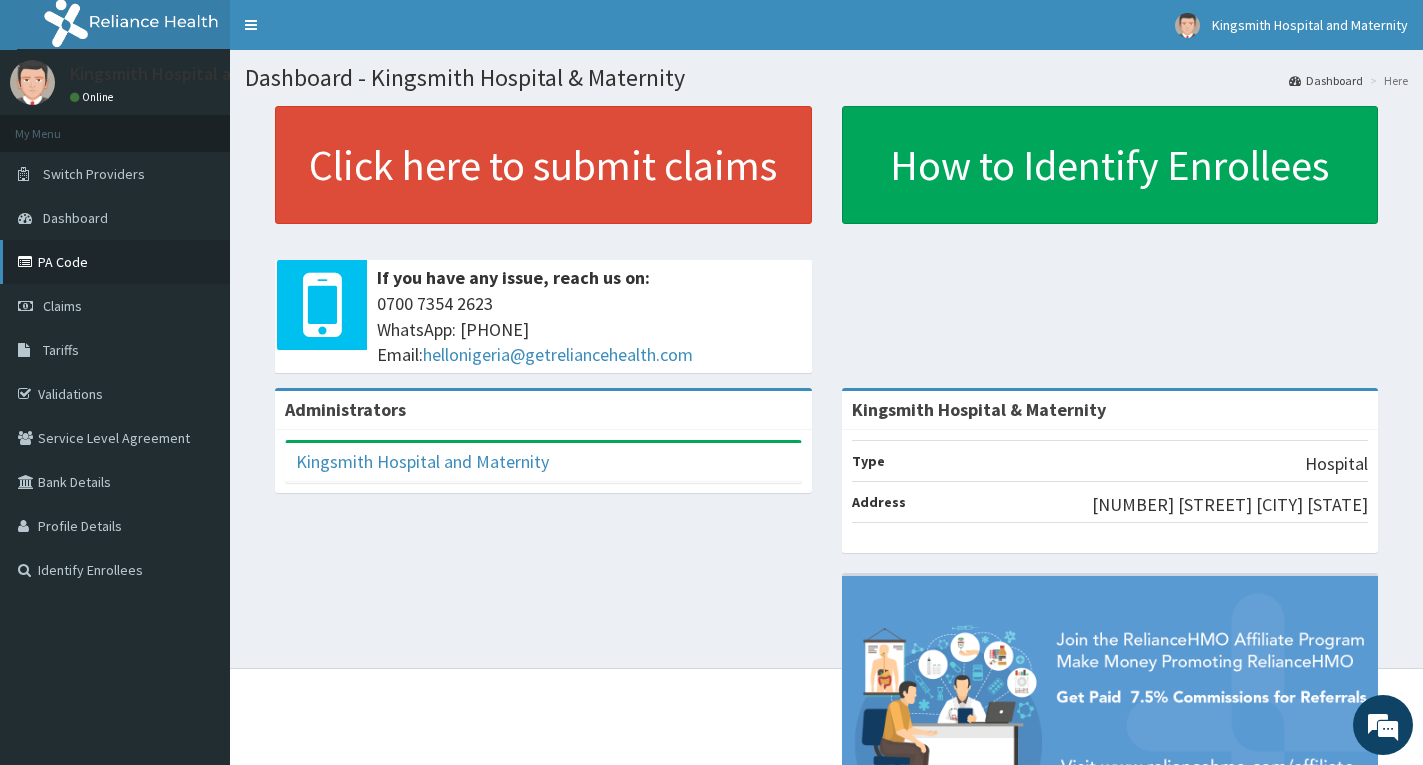 click on "PA Code" at bounding box center [115, 262] 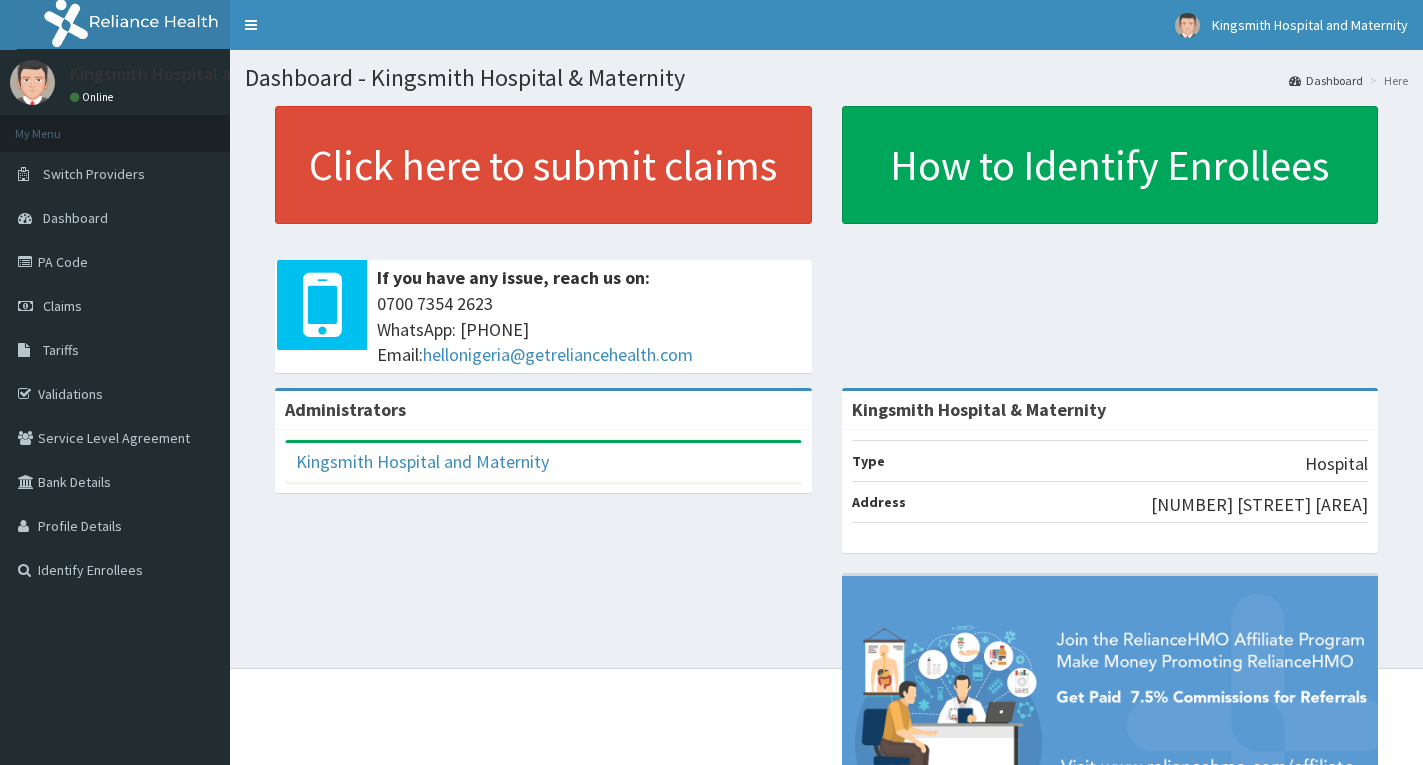 scroll, scrollTop: 0, scrollLeft: 0, axis: both 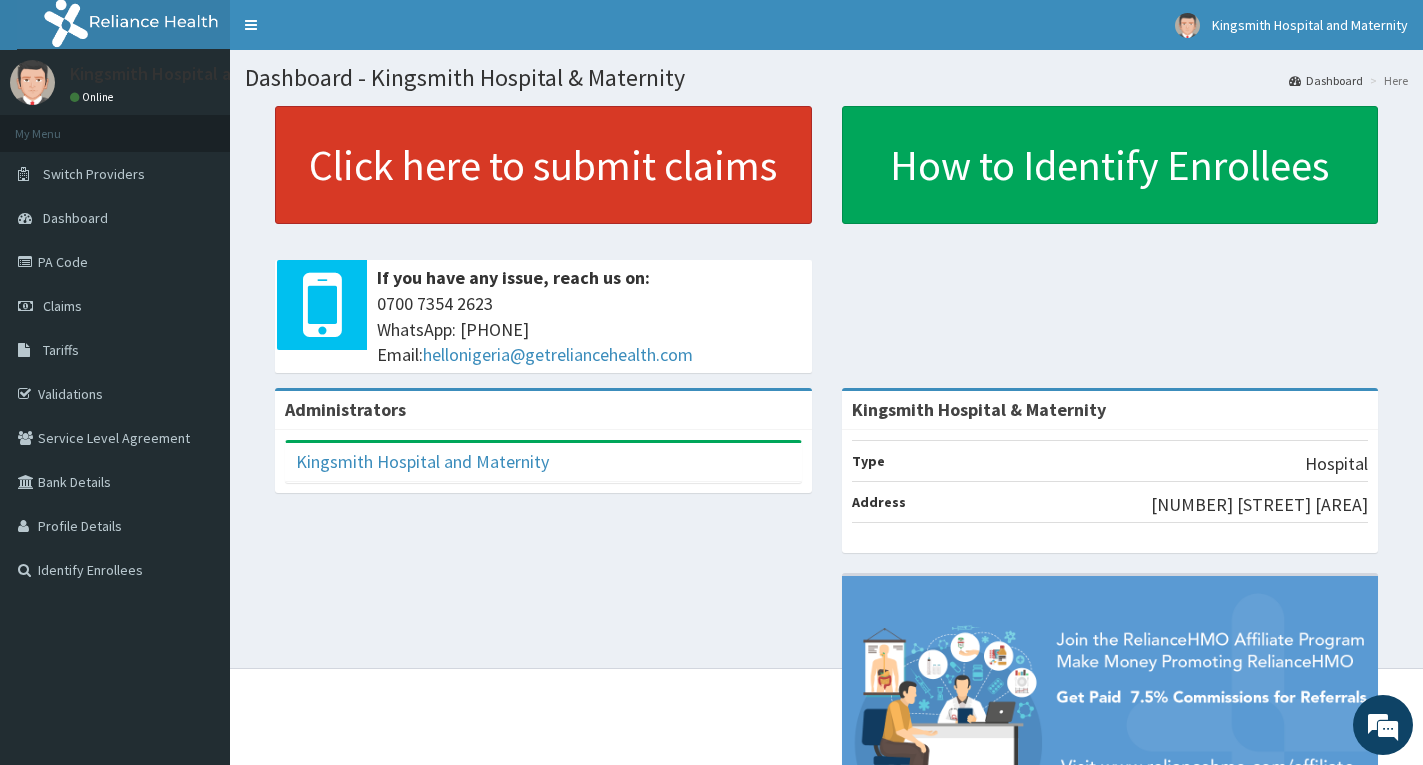 click on "Click here to submit claims" at bounding box center [543, 165] 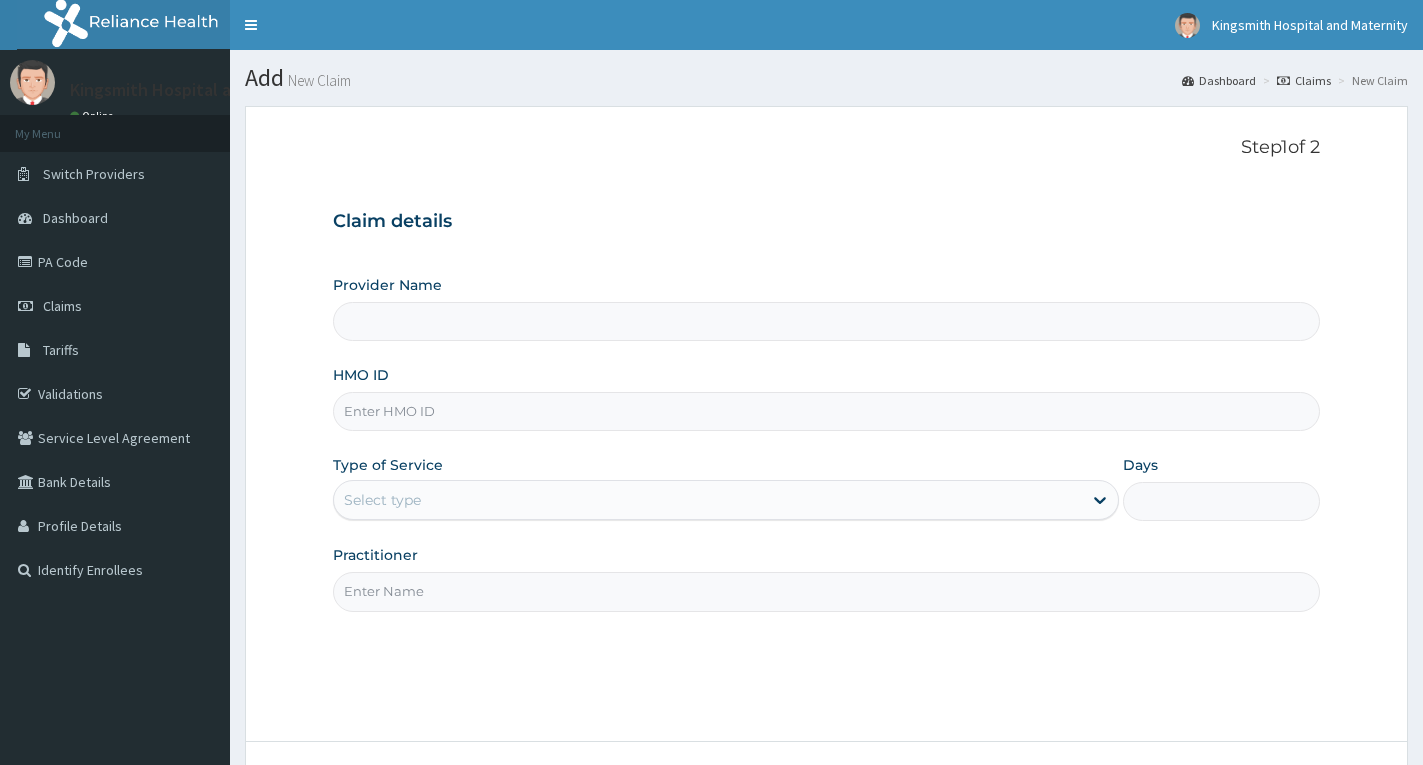 scroll, scrollTop: 0, scrollLeft: 0, axis: both 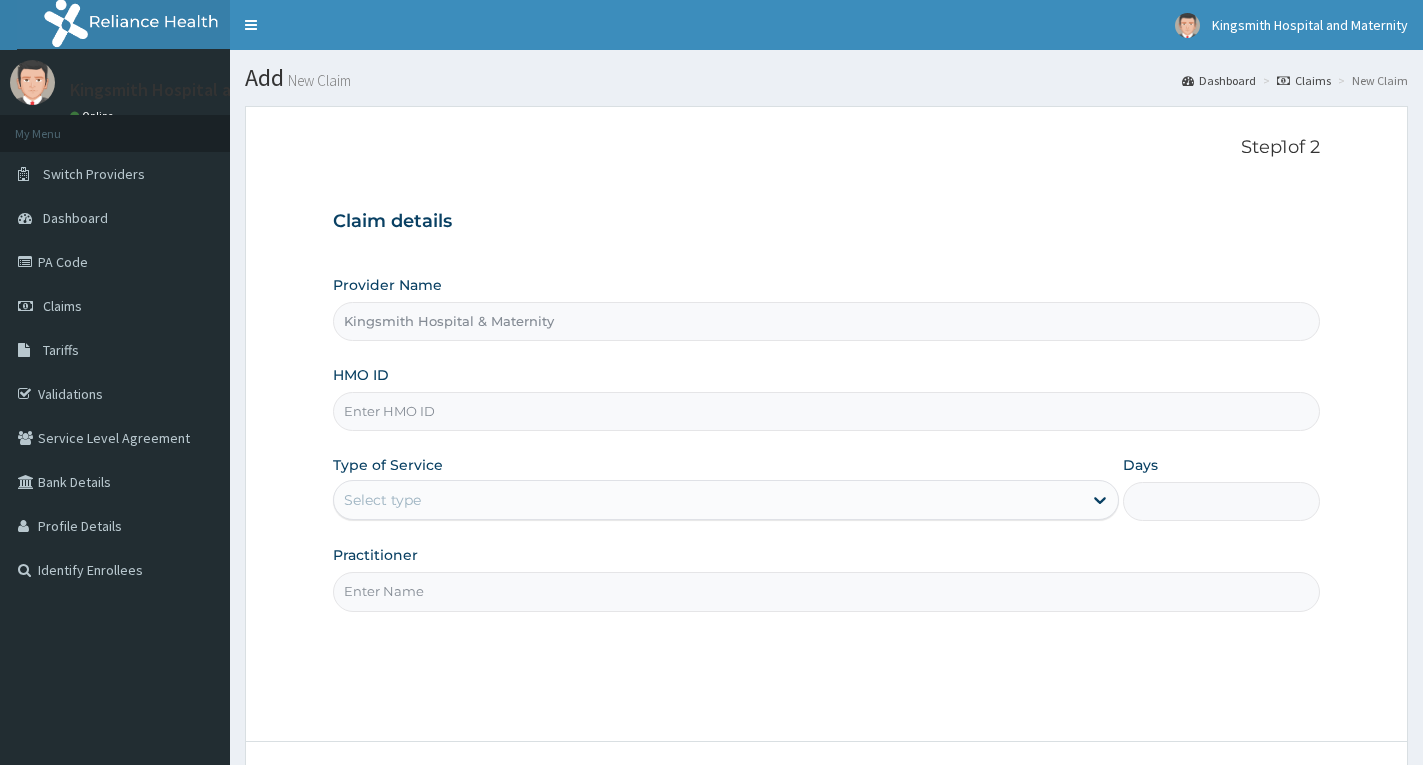 type on "SBG/10076/B" 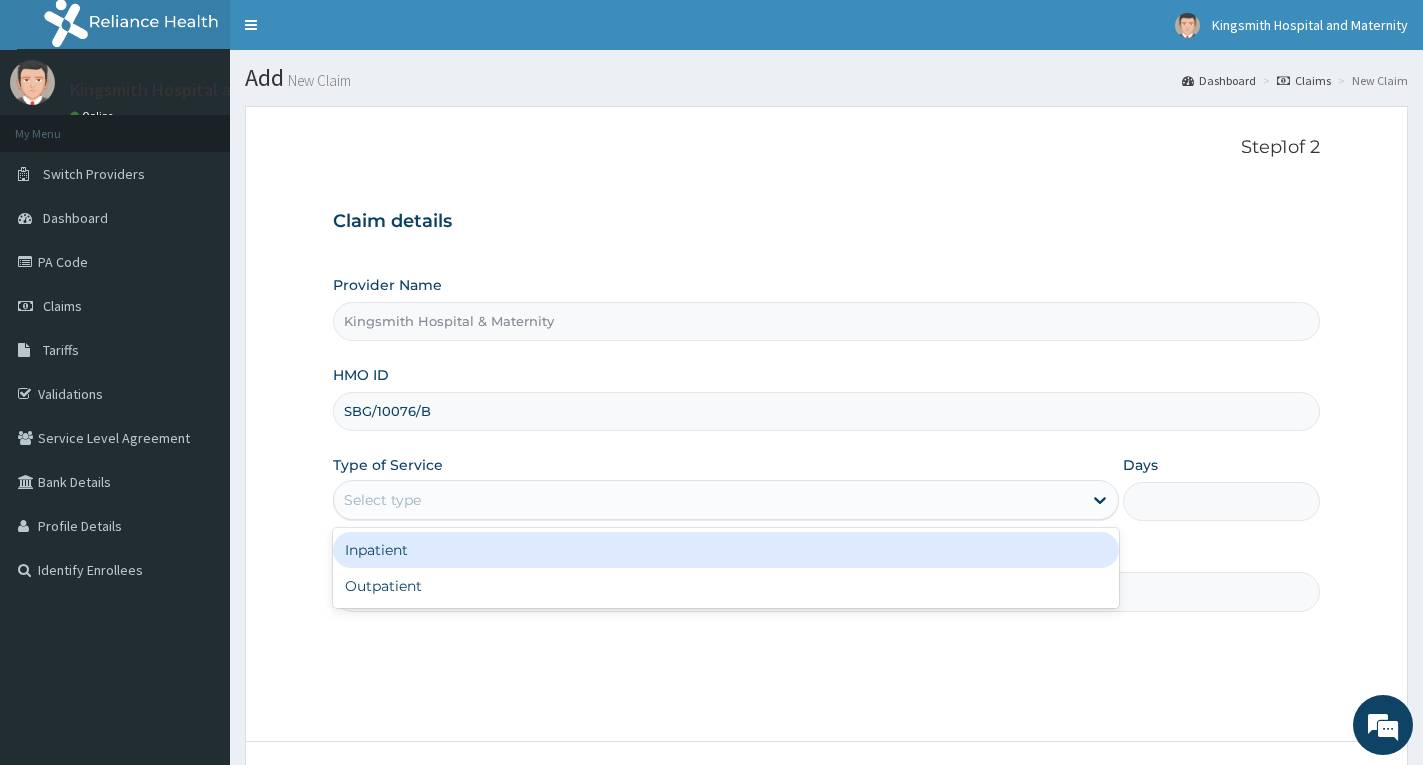 click on "Select type" at bounding box center [708, 500] 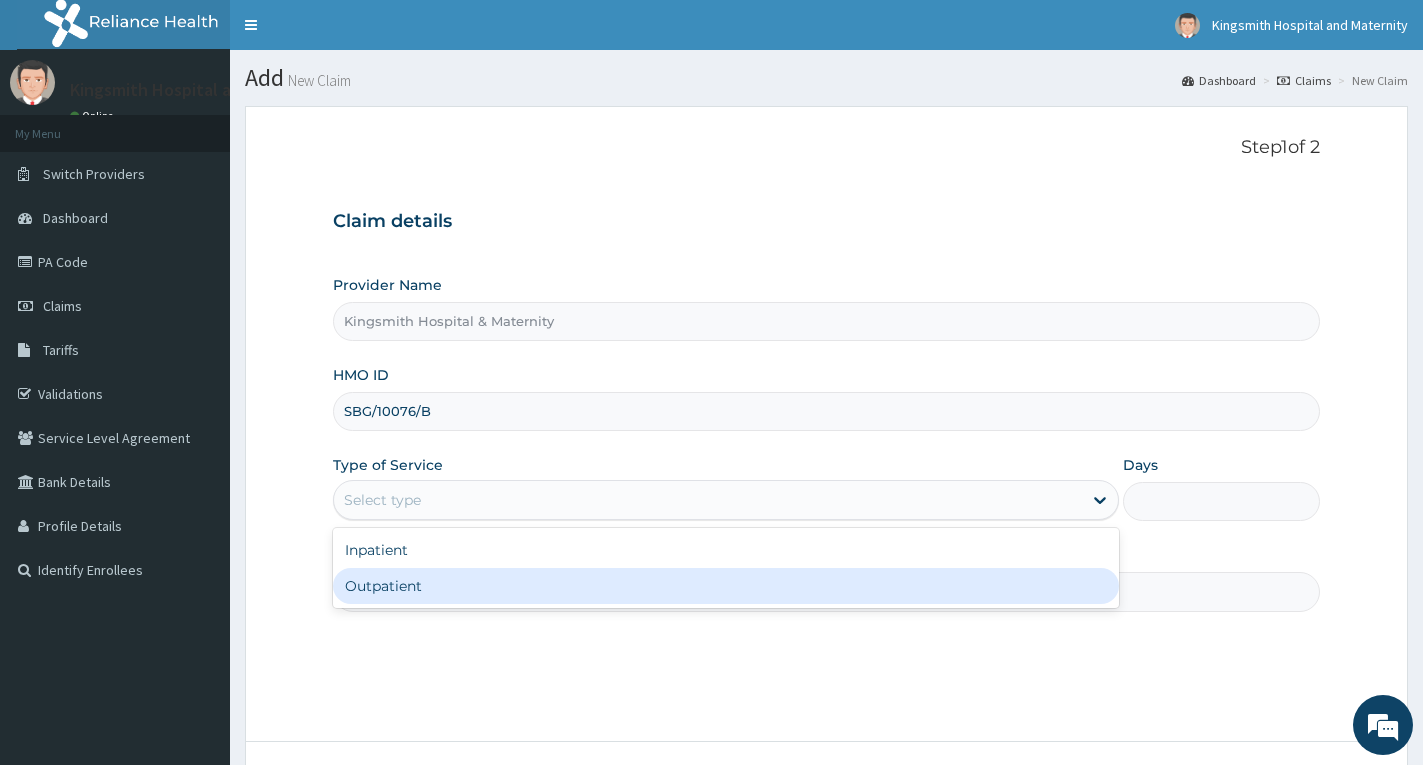 click on "Outpatient" at bounding box center (726, 586) 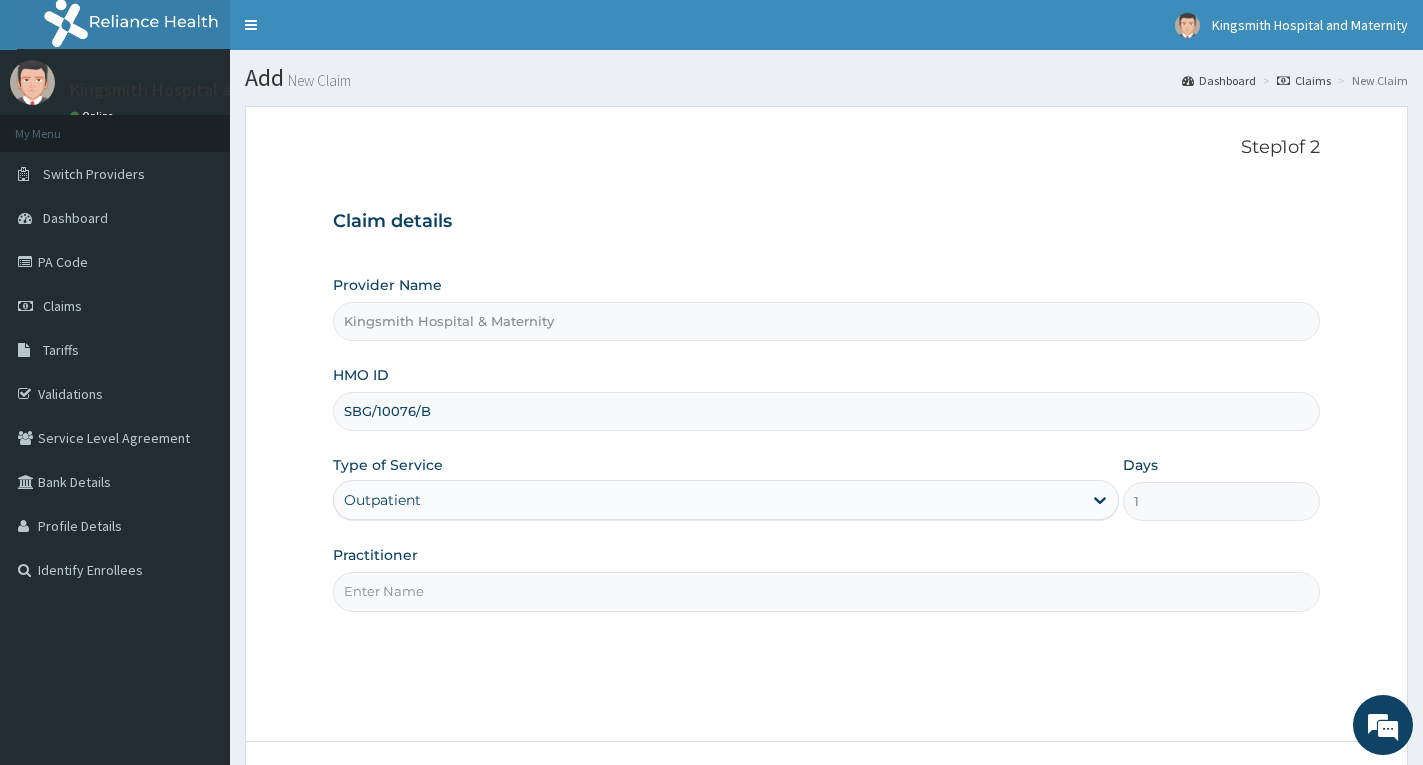 click on "Practitioner" at bounding box center (826, 591) 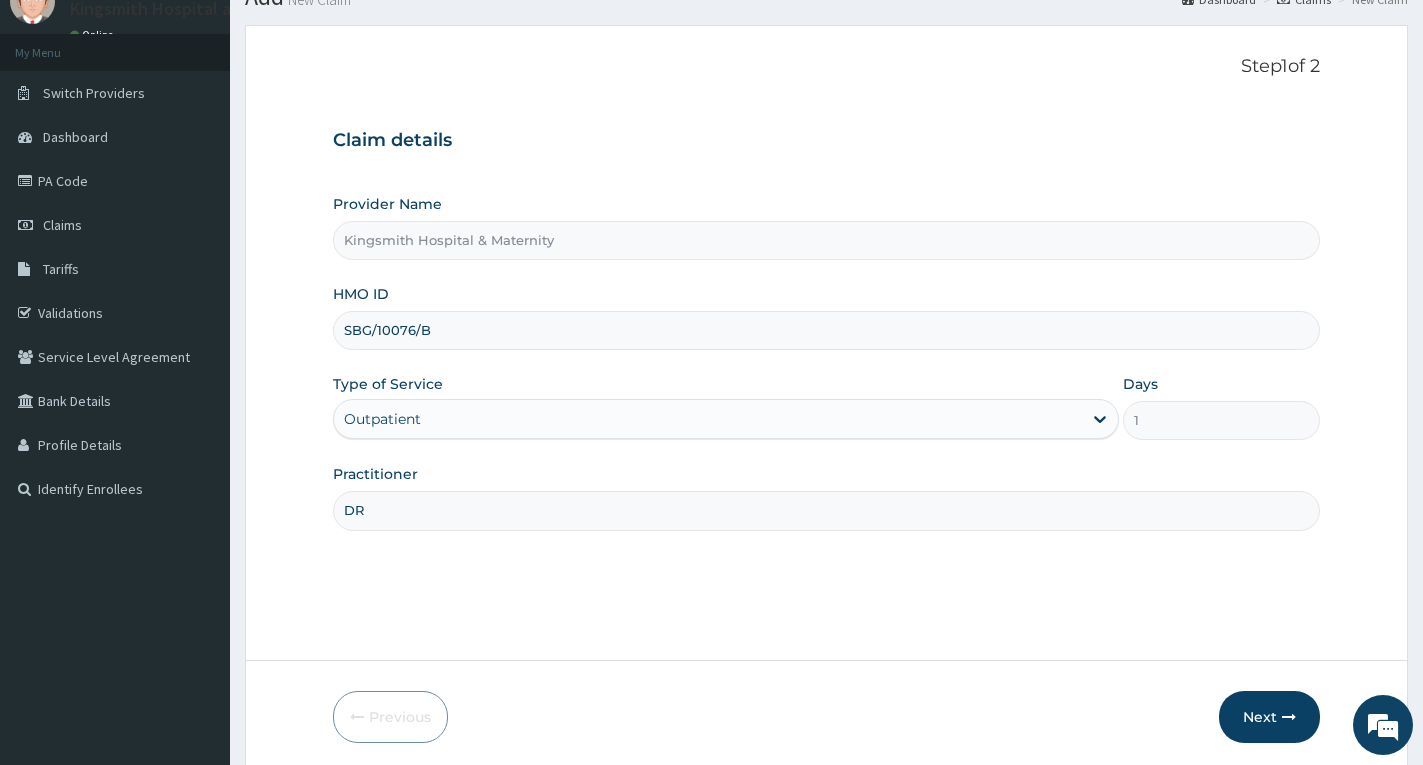 scroll, scrollTop: 156, scrollLeft: 0, axis: vertical 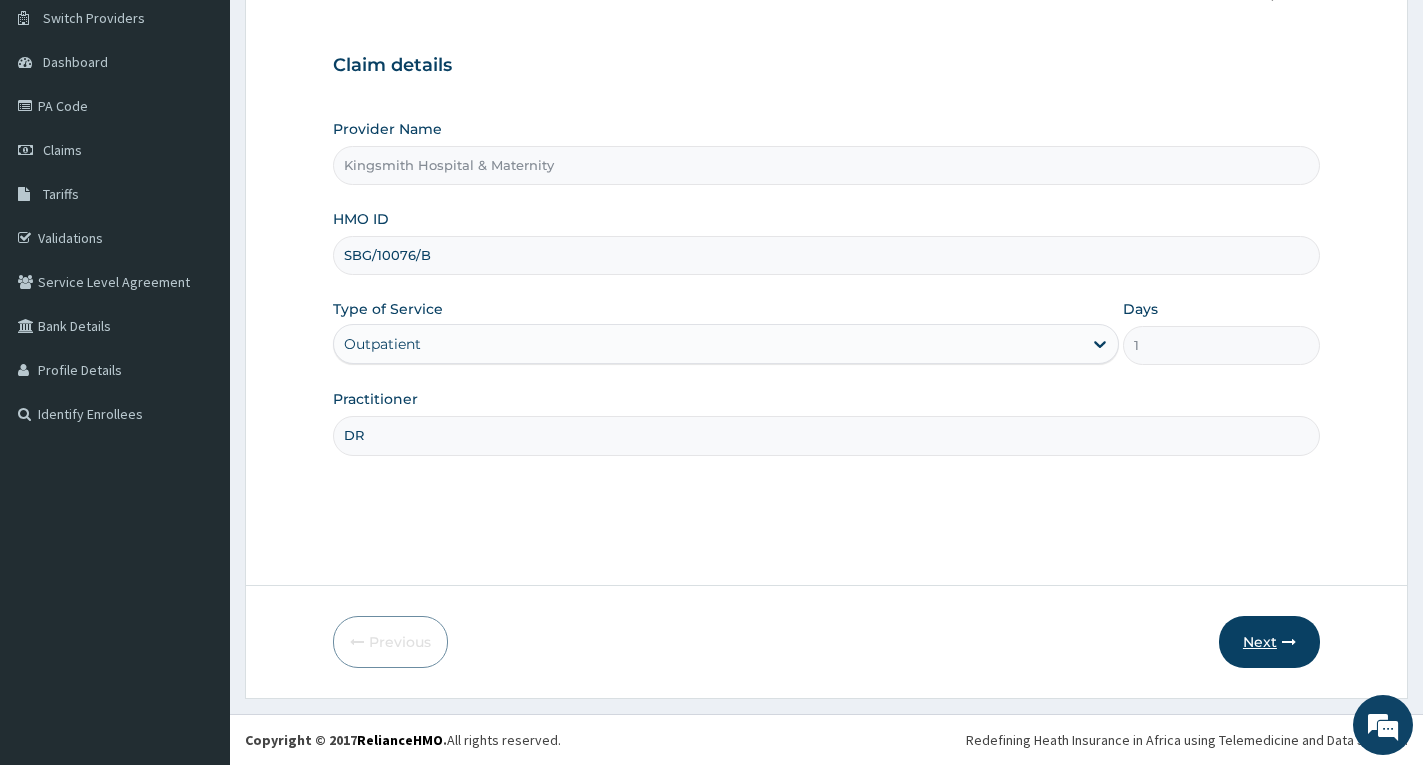 type on "DR" 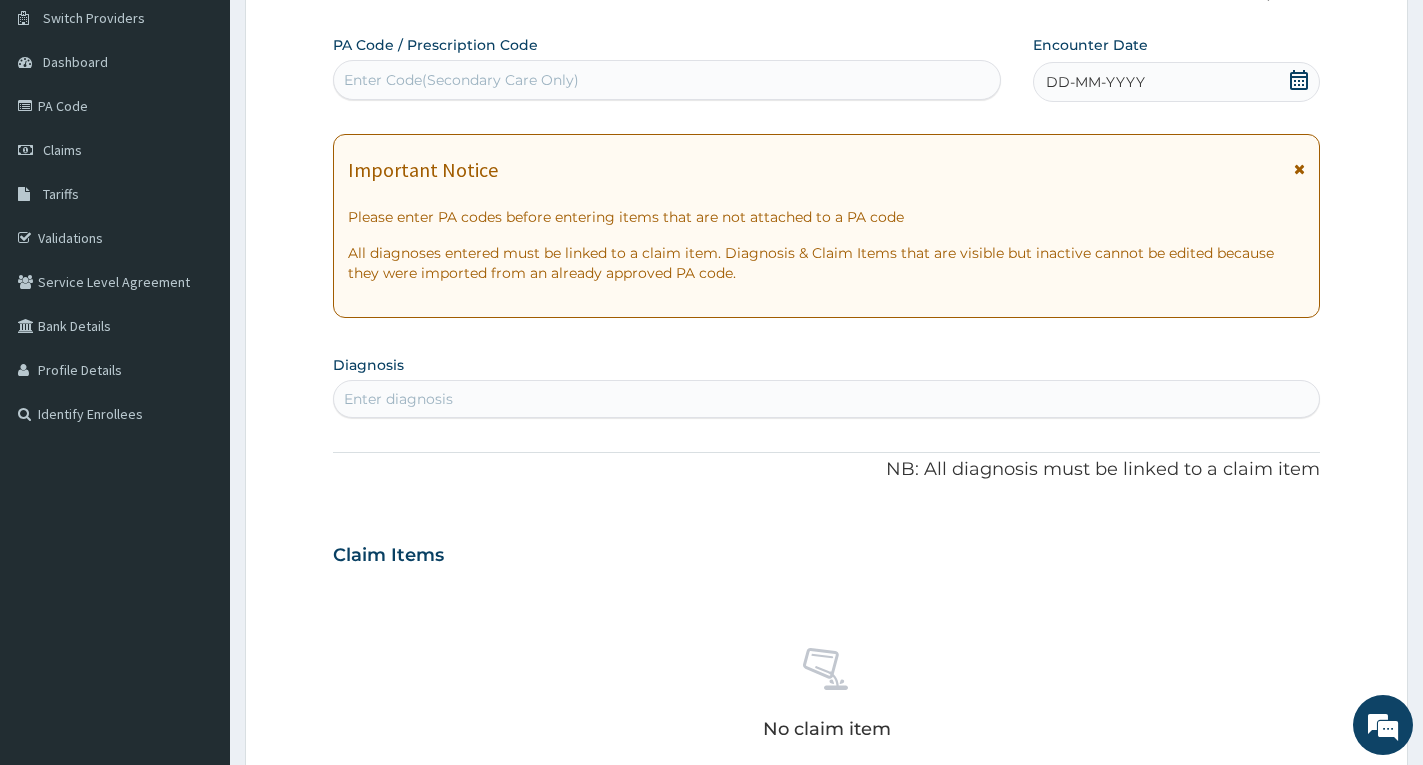 scroll, scrollTop: 0, scrollLeft: 0, axis: both 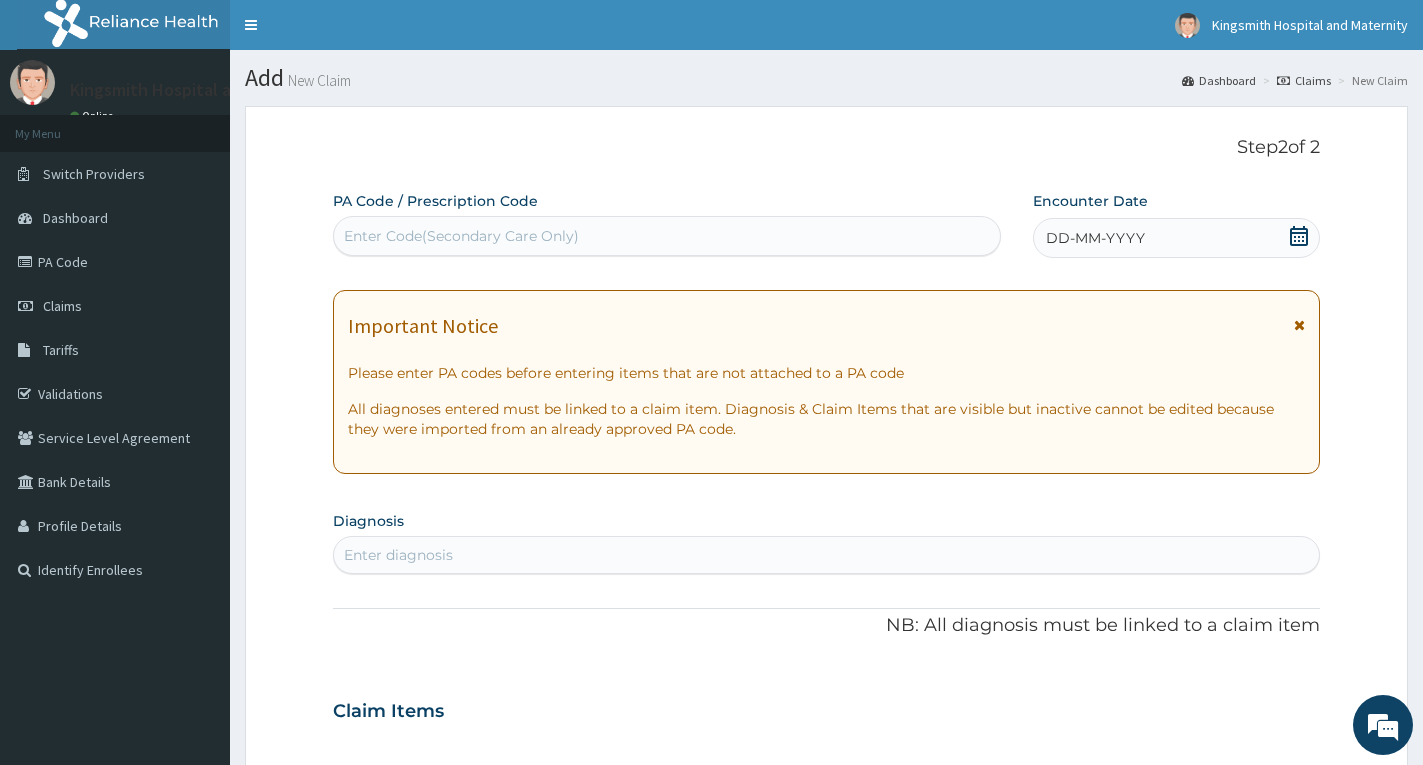 click on "Enter Code(Secondary Care Only)" at bounding box center (667, 236) 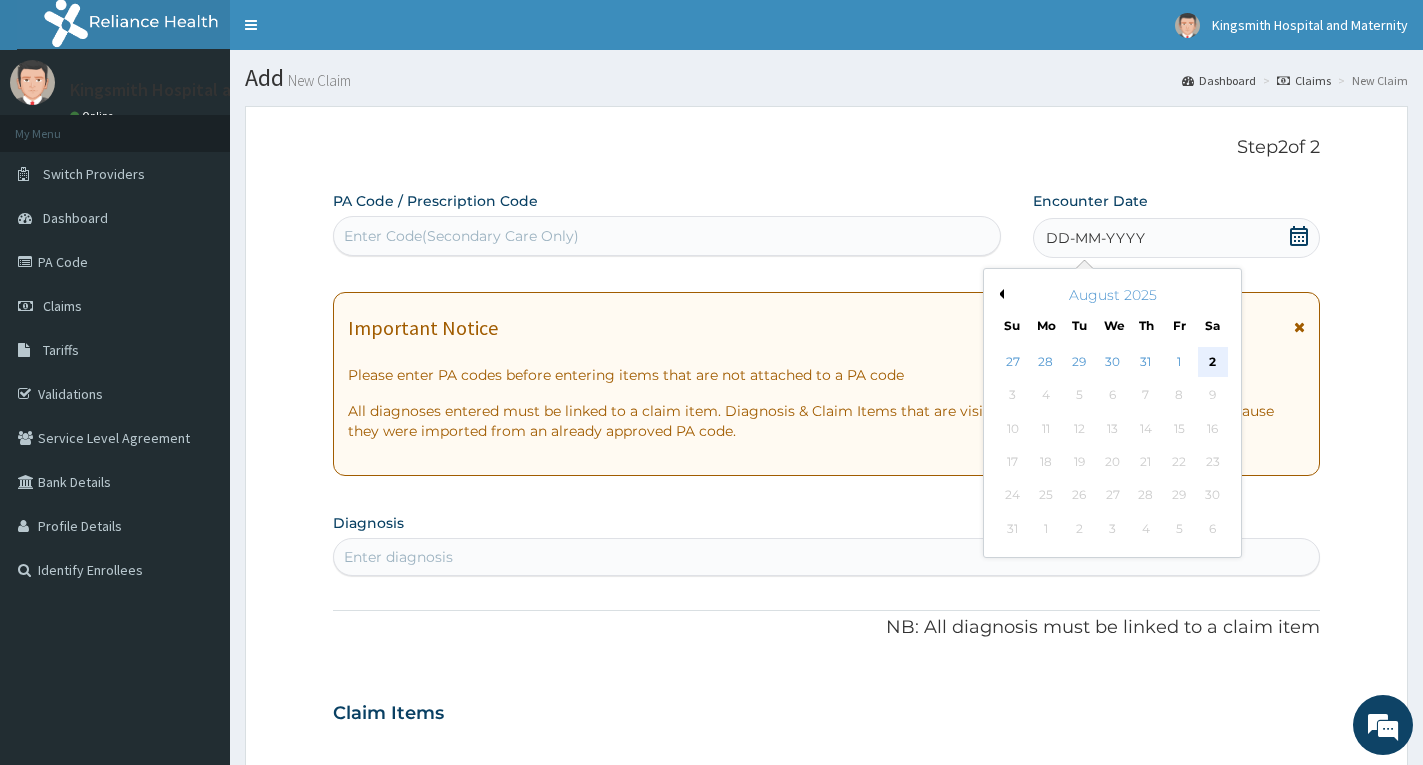 click on "2" at bounding box center (1213, 362) 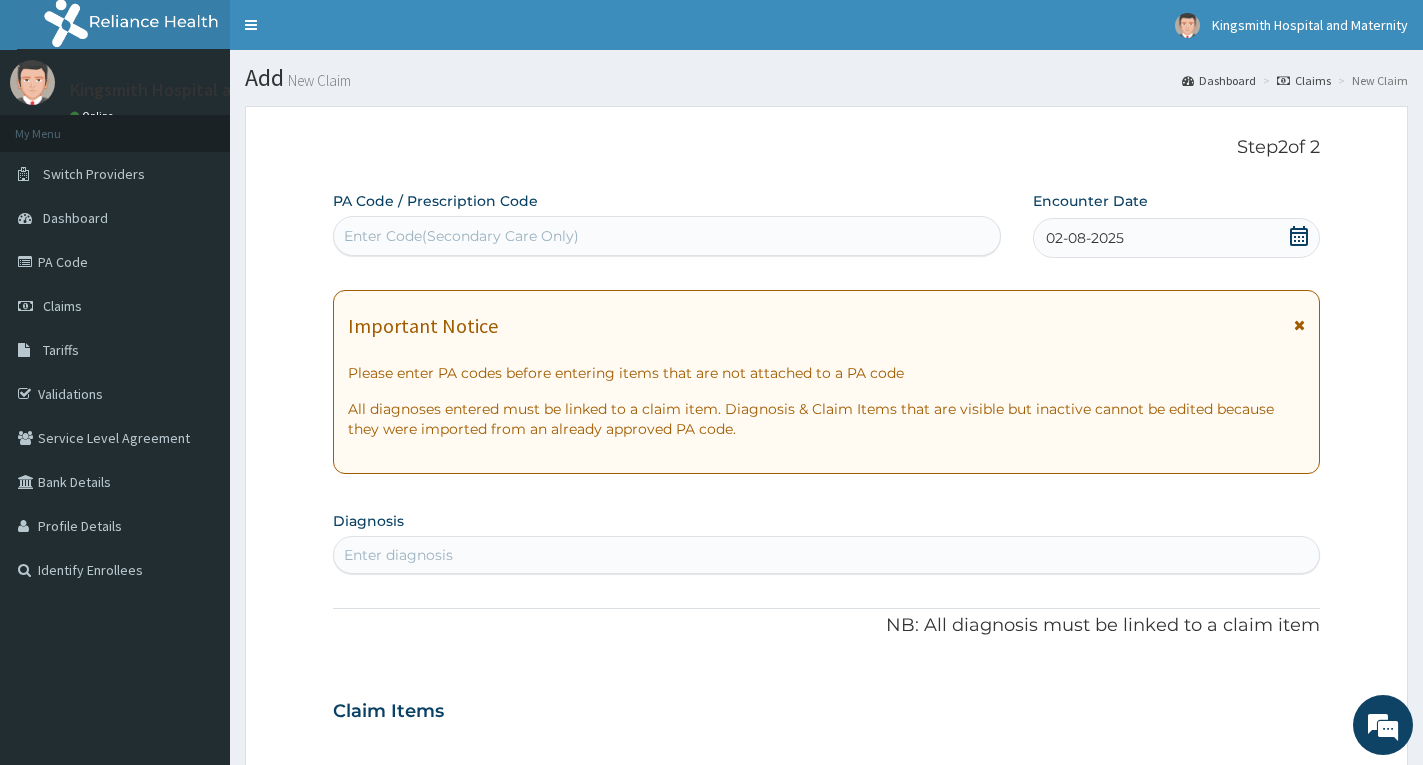 click on "Enter Code(Secondary Care Only)" at bounding box center [461, 236] 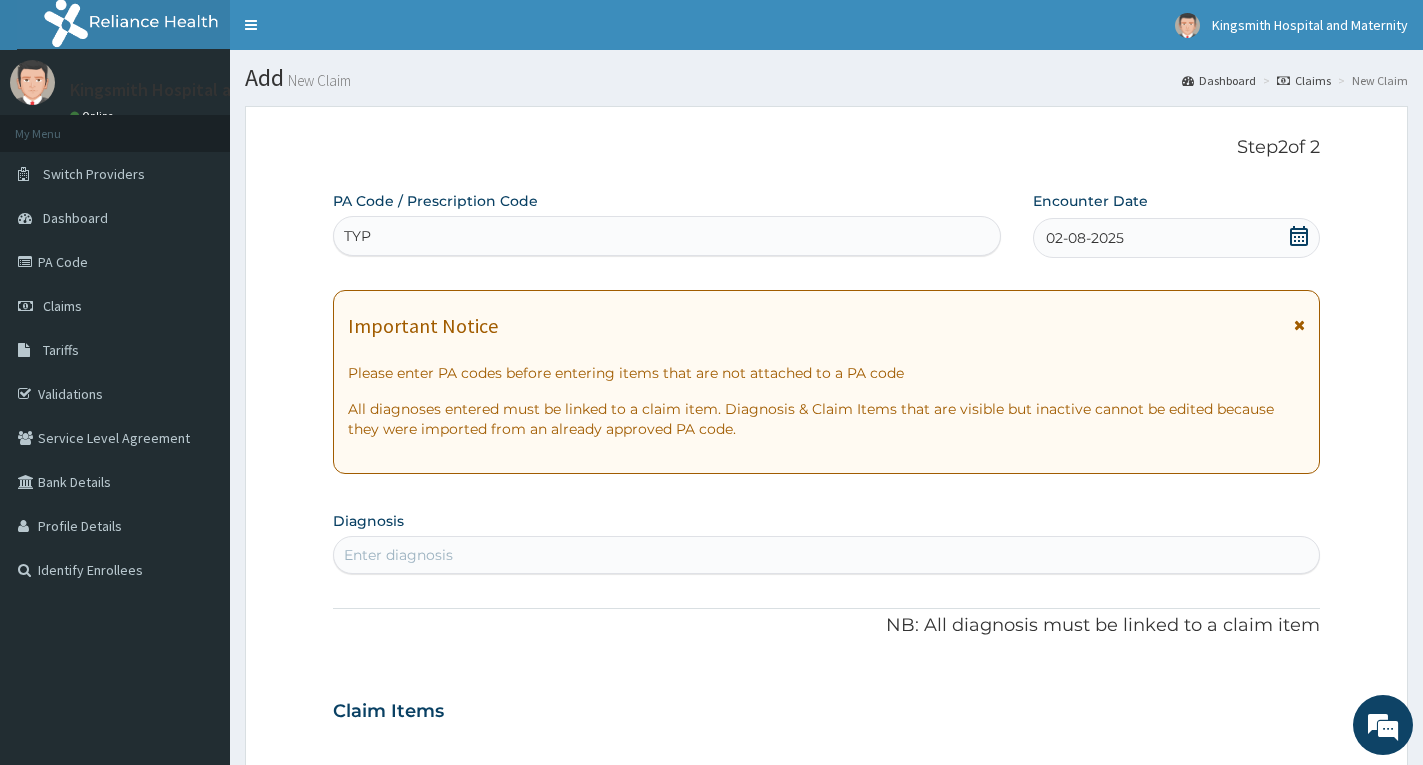 type on "TYP" 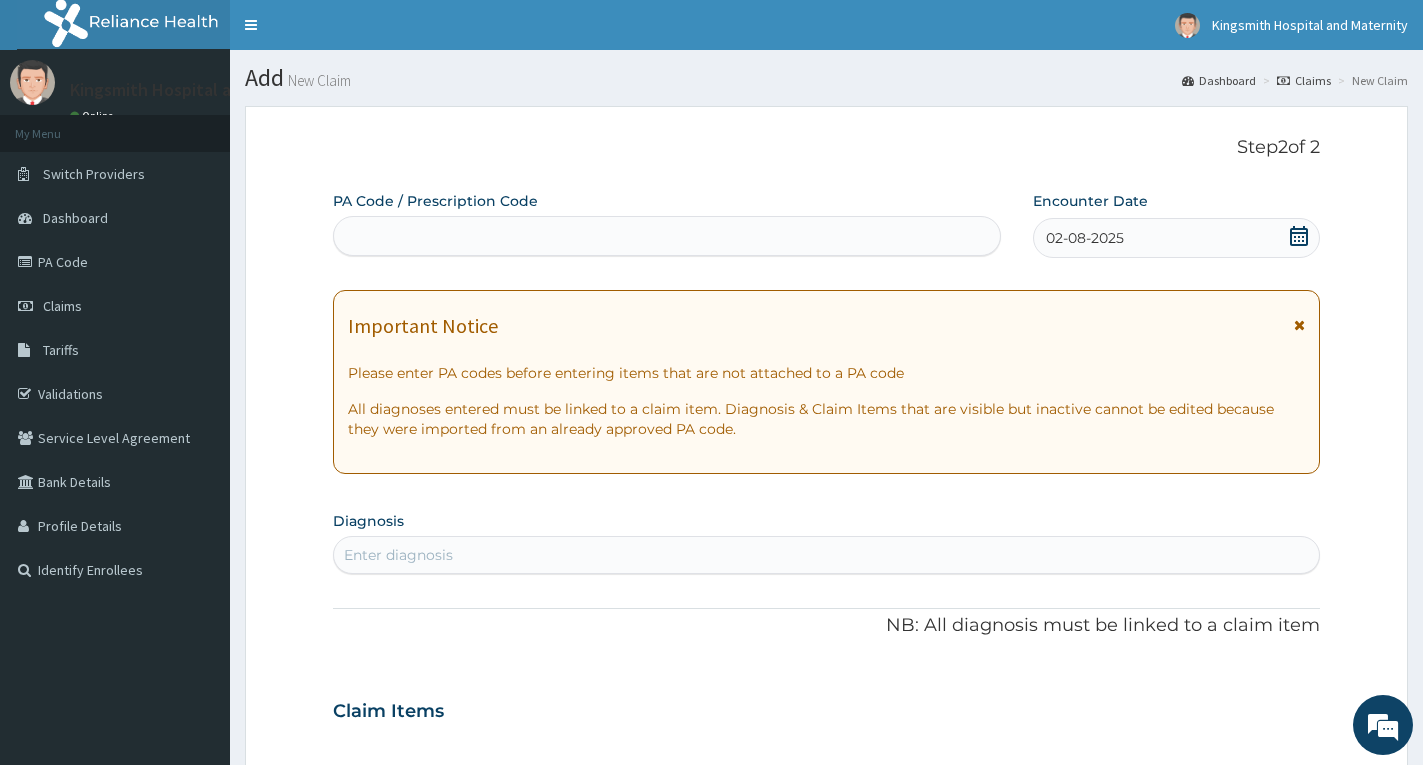 click on "Important Notice Please enter PA codes before entering items that are not attached to a PA code   All diagnoses entered must be linked to a claim item. Diagnosis & Claim Items that are visible but inactive cannot be edited because they were imported from an already approved PA code." at bounding box center [826, 382] 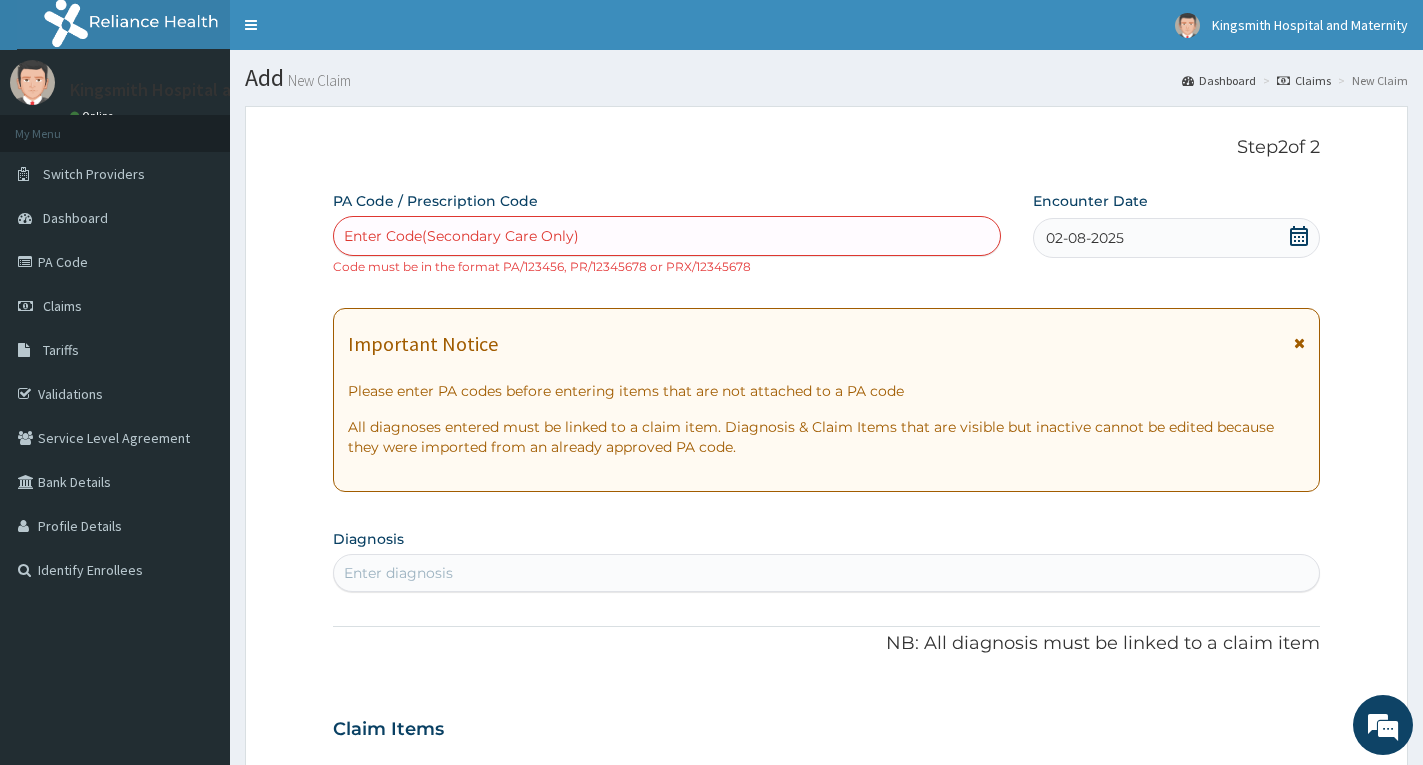 click on "Enter Code(Secondary Care Only) Code must be in the format PA/123456, PR/12345678 or PRX/12345678" at bounding box center [667, 246] 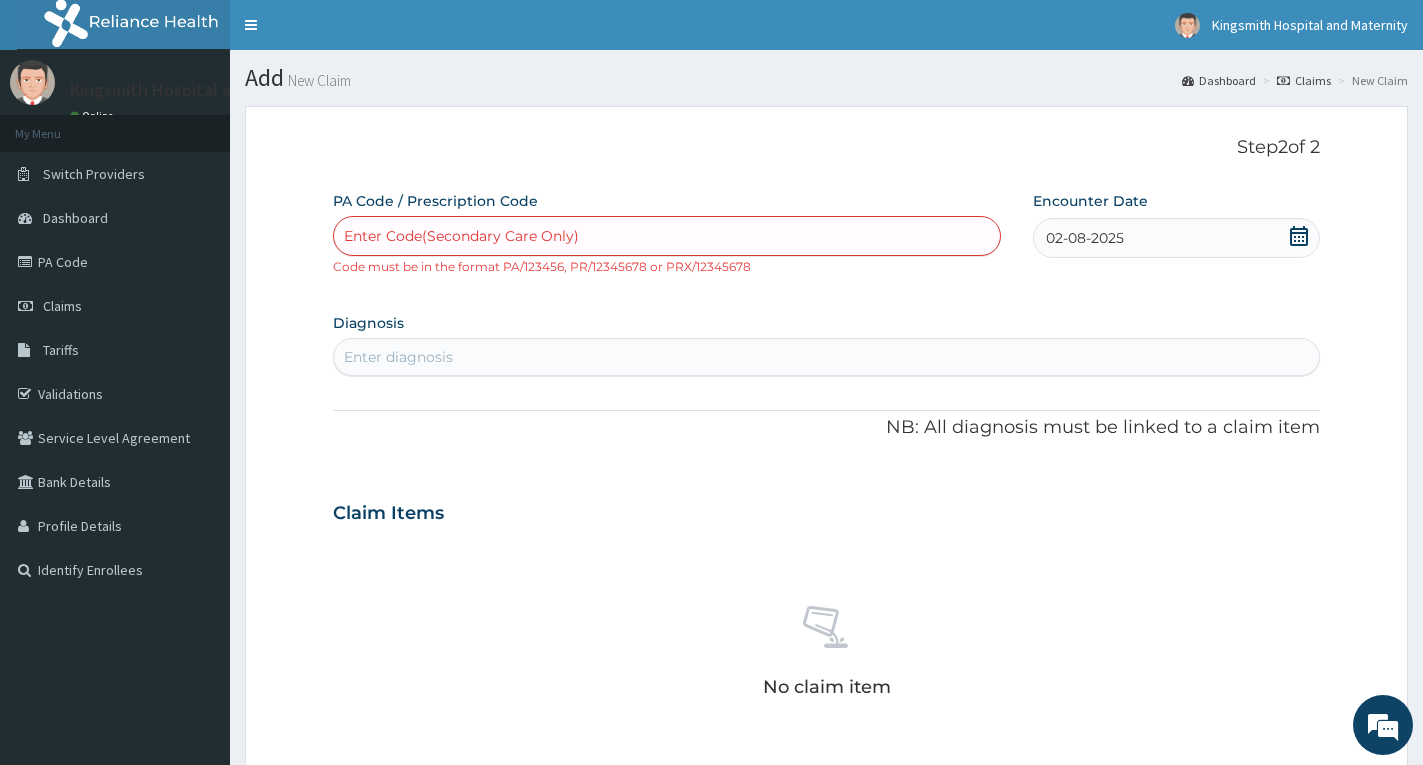 click on "Enter diagnosis" at bounding box center [826, 357] 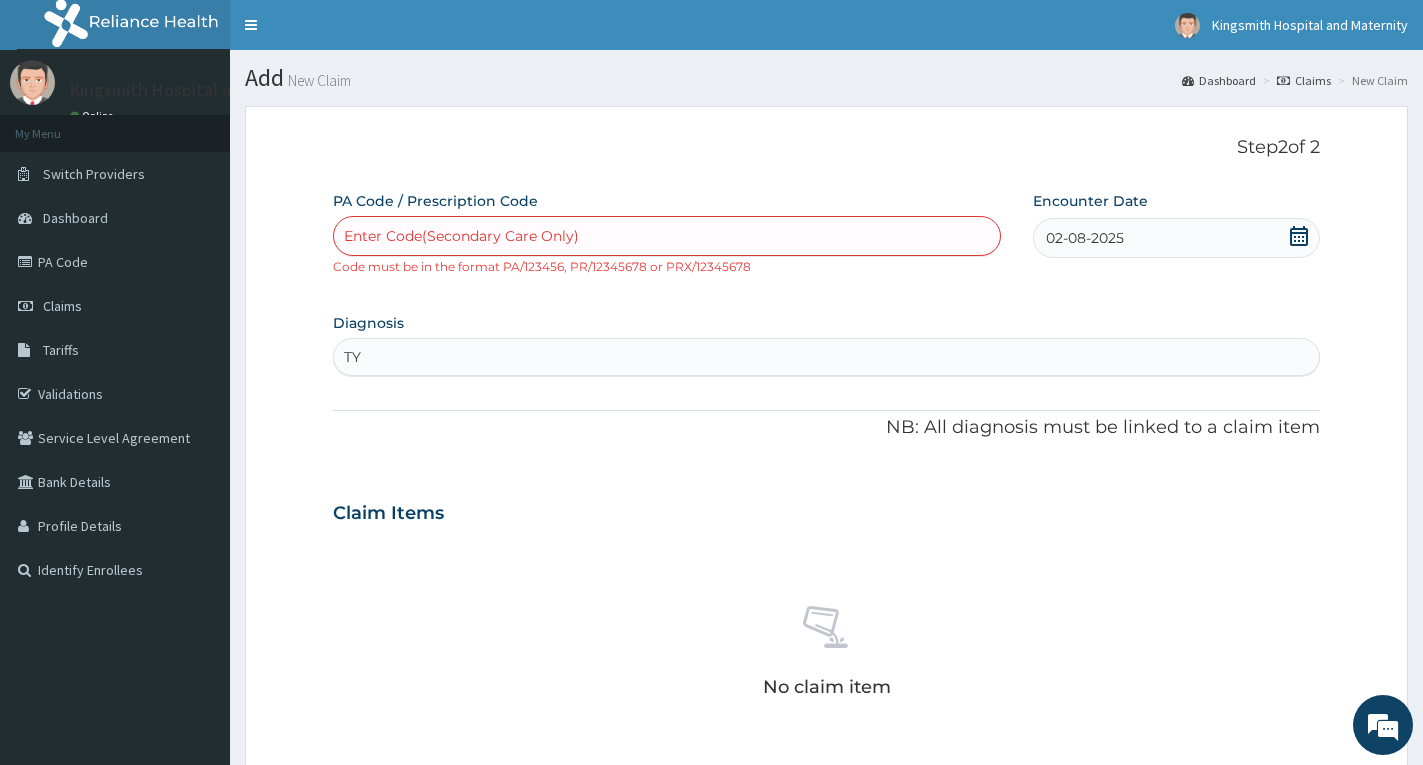 type on "TYP" 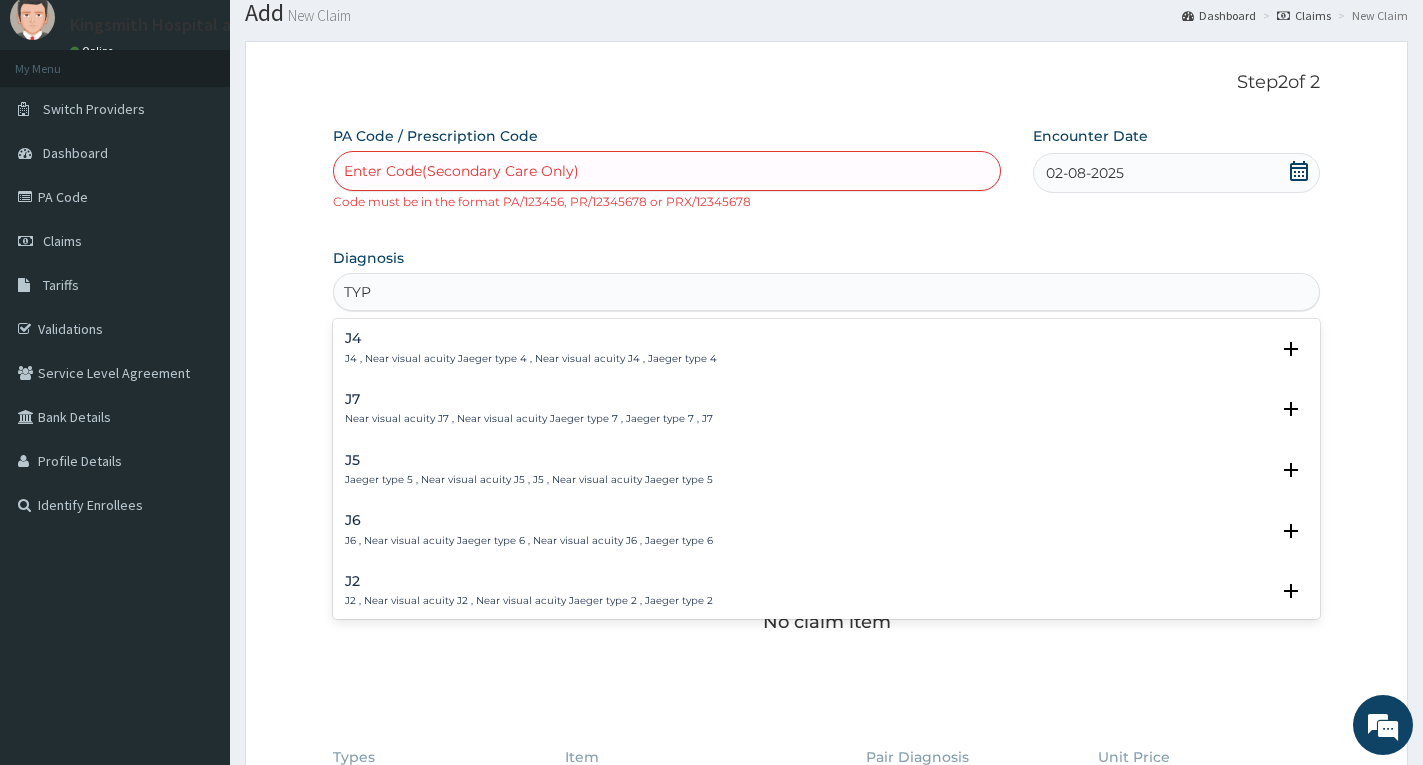 scroll, scrollTop: 100, scrollLeft: 0, axis: vertical 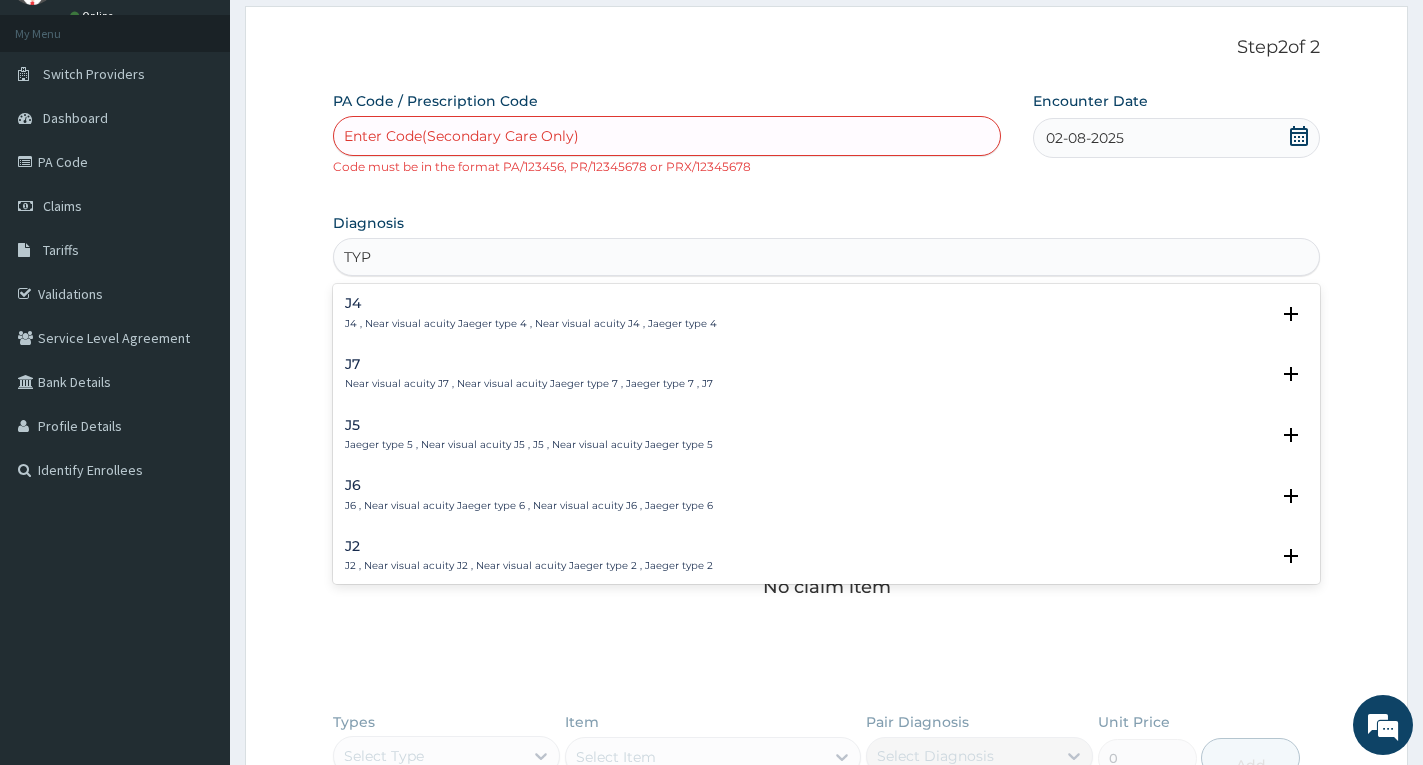 click on "J4 , Near visual acuity Jaeger type 4 , Near visual acuity J4 , Jaeger type 4" at bounding box center (531, 324) 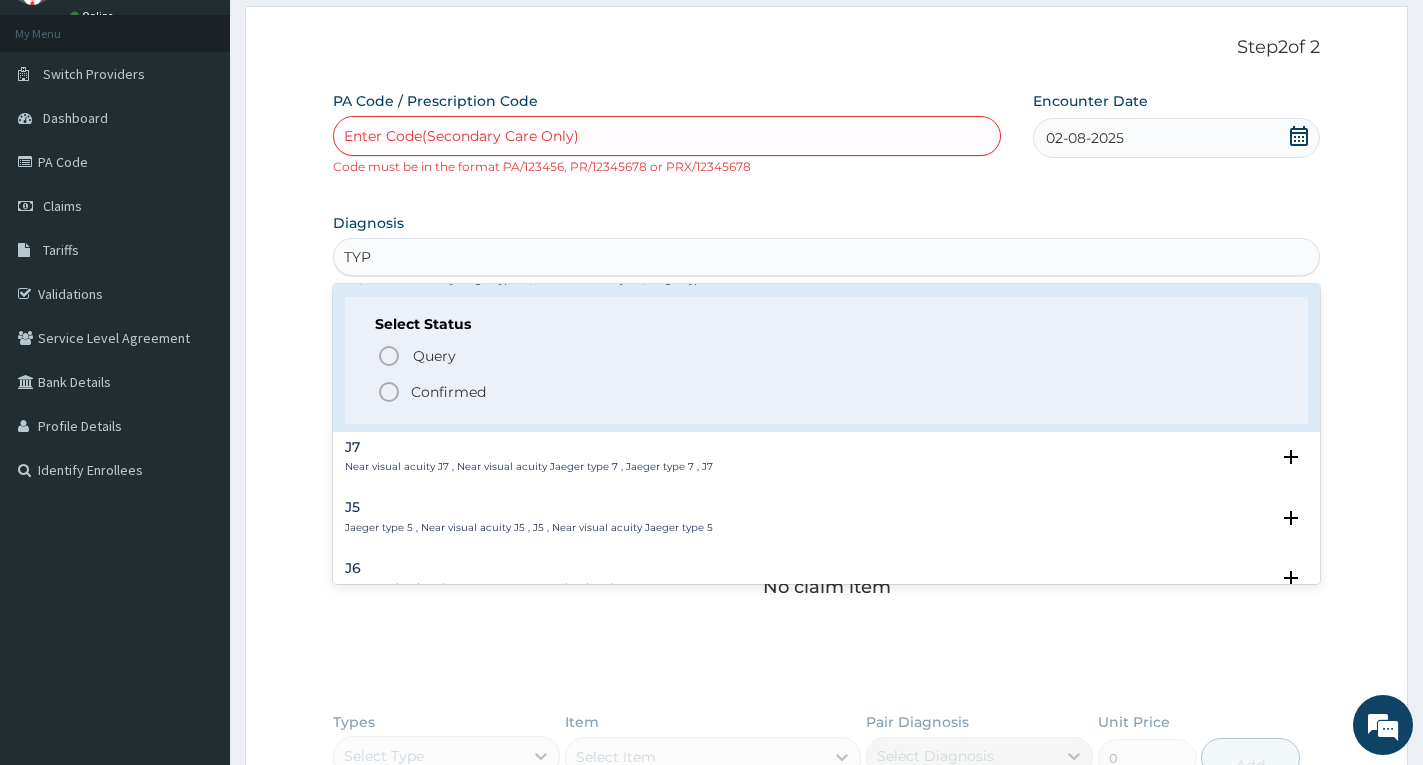scroll, scrollTop: 0, scrollLeft: 0, axis: both 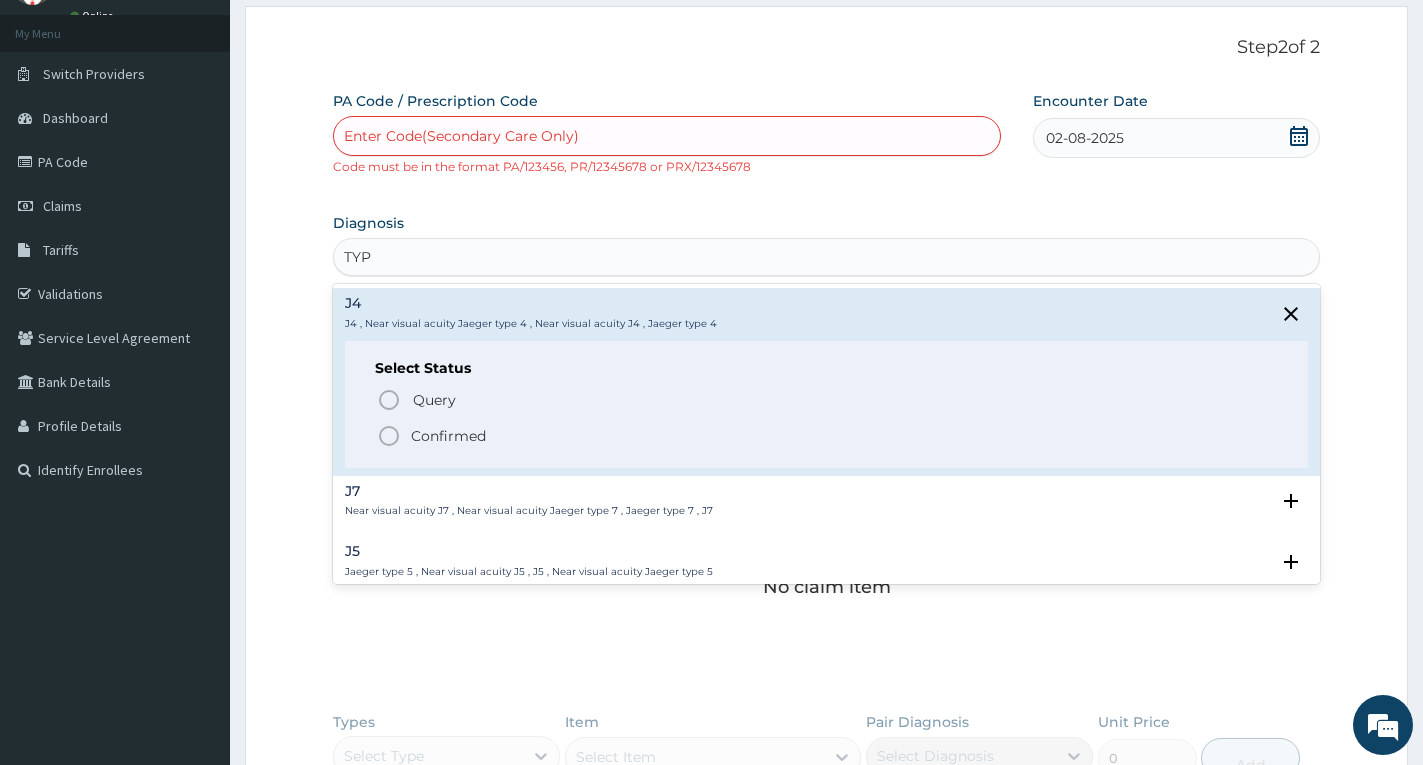 click on "Confirmed" at bounding box center (448, 436) 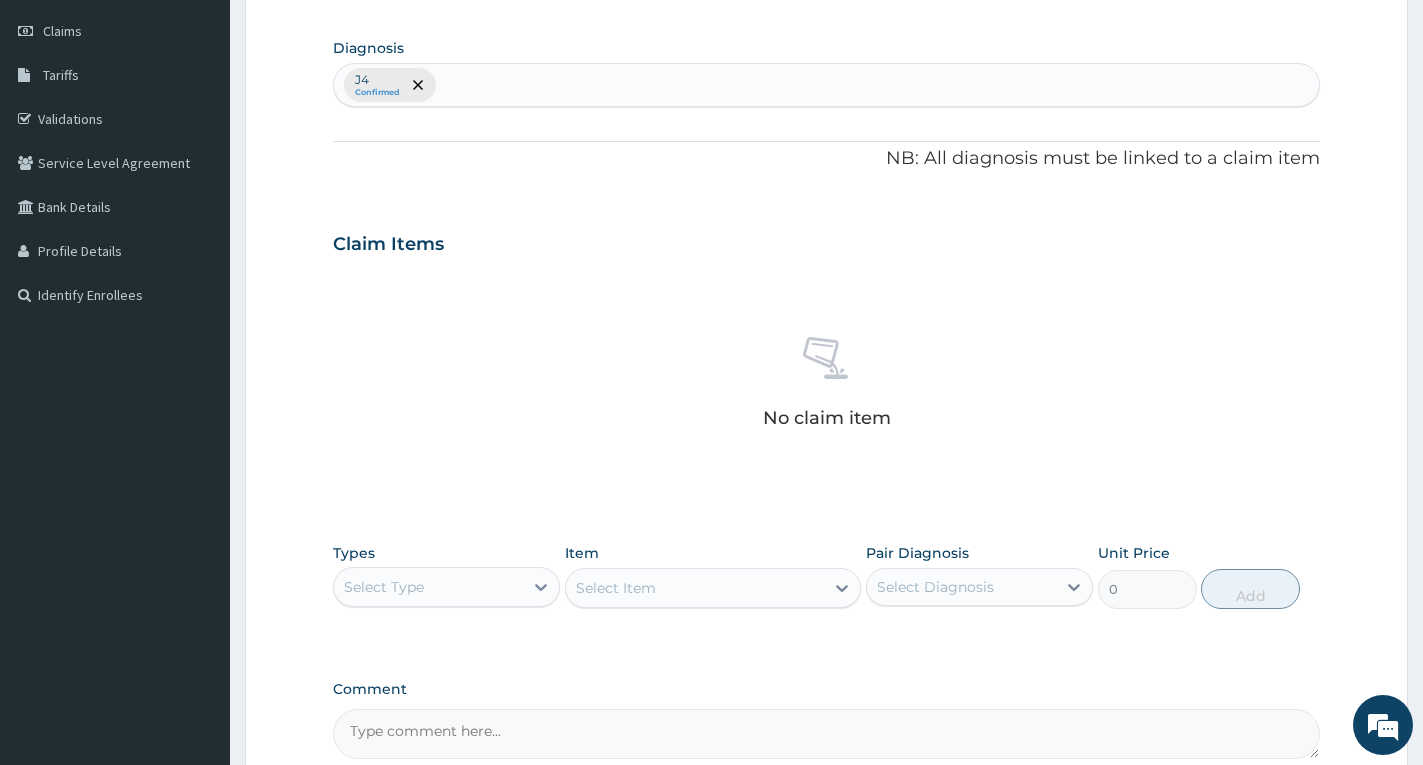 scroll, scrollTop: 479, scrollLeft: 0, axis: vertical 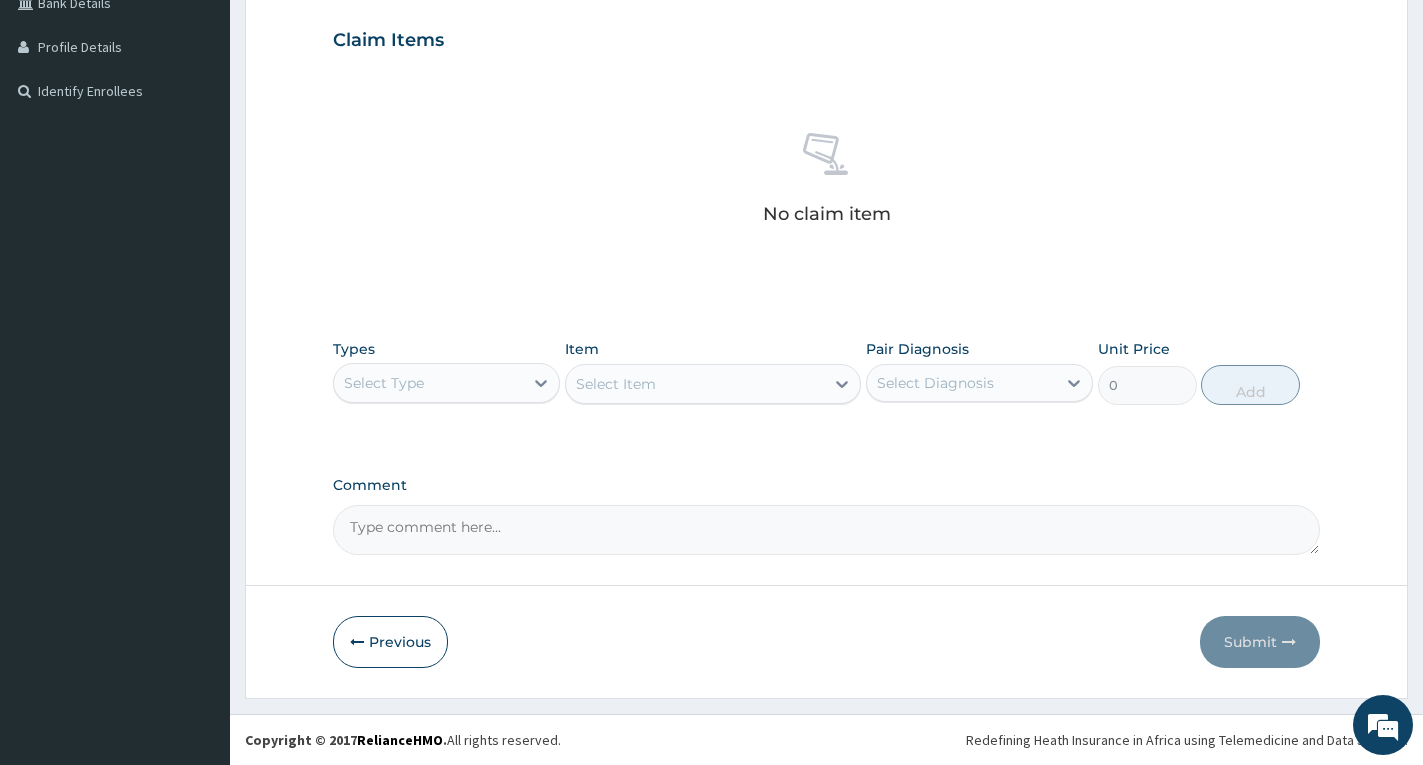 click on "Select Type" at bounding box center (428, 383) 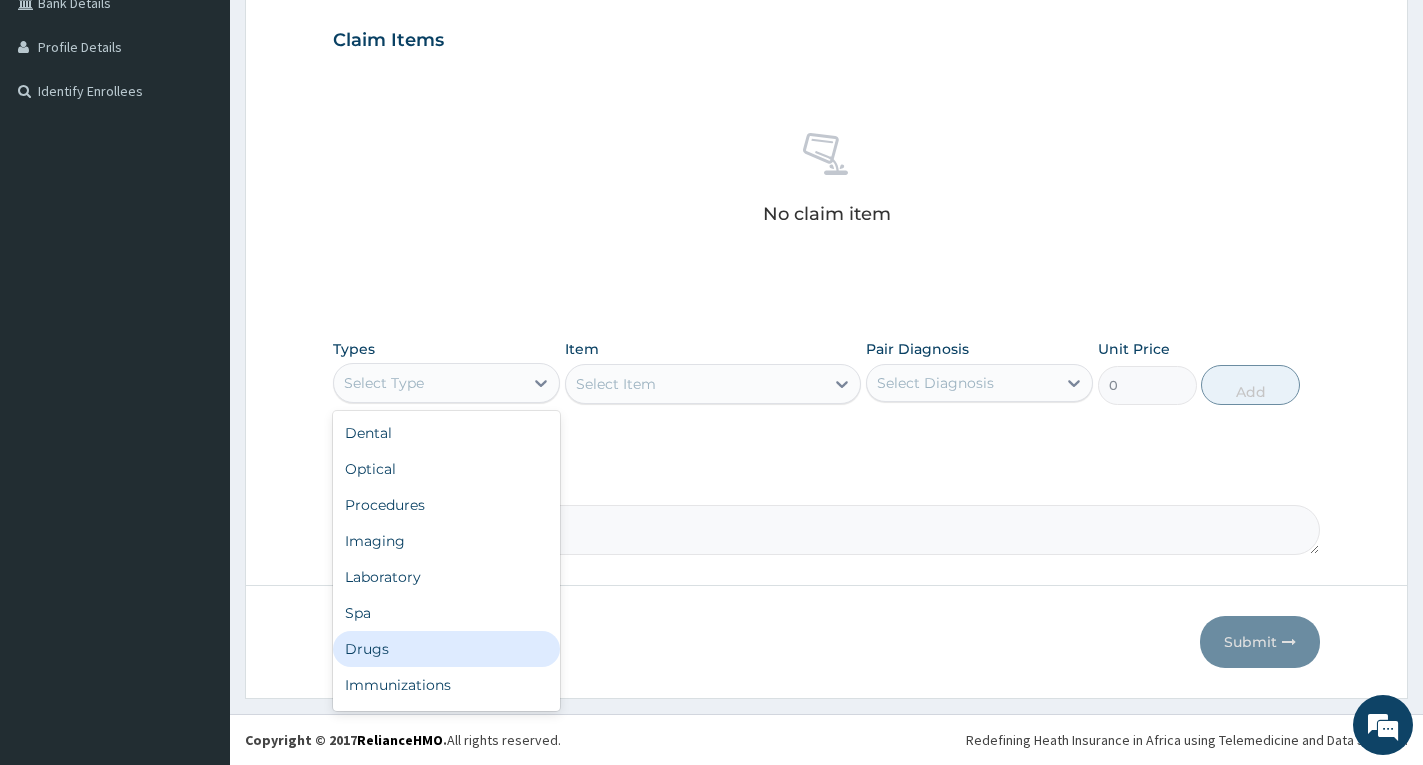 scroll, scrollTop: 68, scrollLeft: 0, axis: vertical 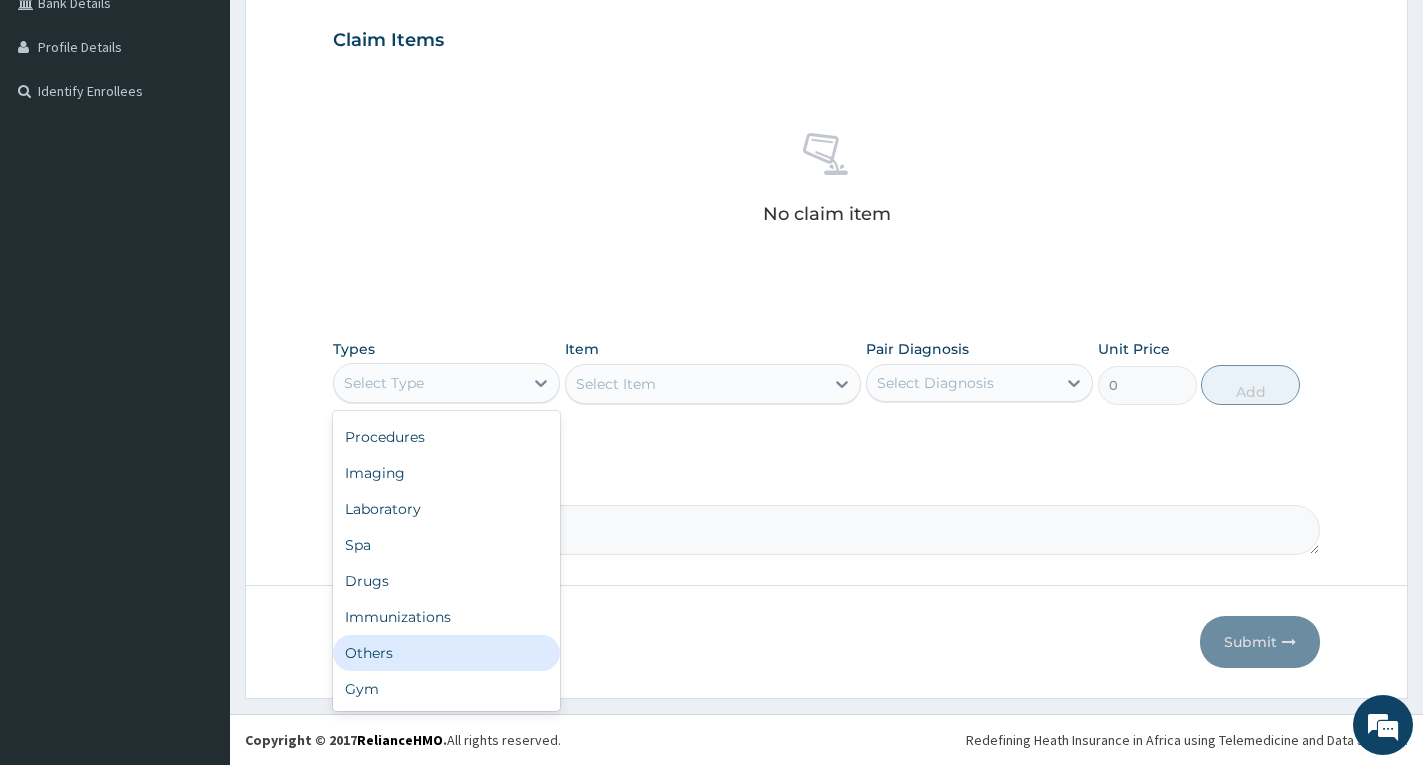 click on "Others" at bounding box center [446, 653] 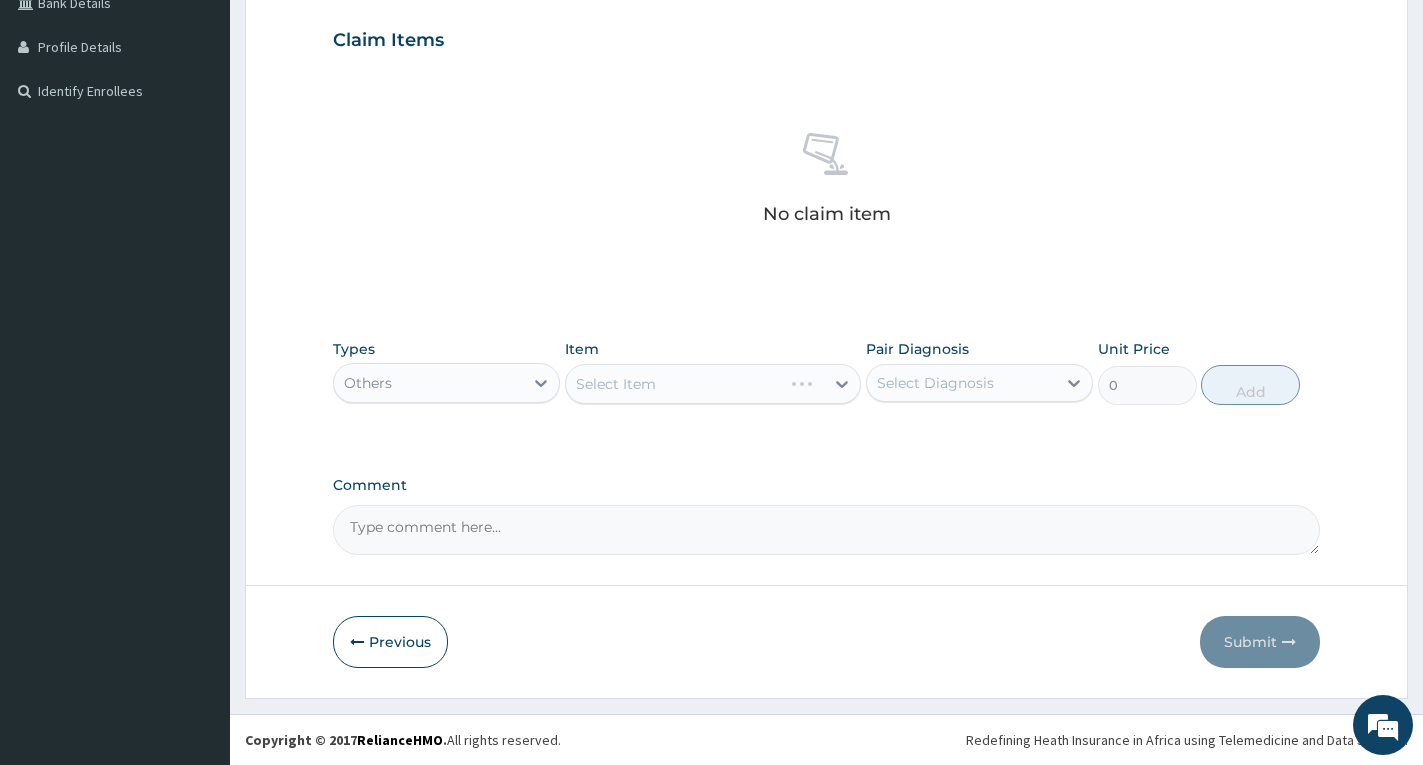click on "Others" at bounding box center [446, 383] 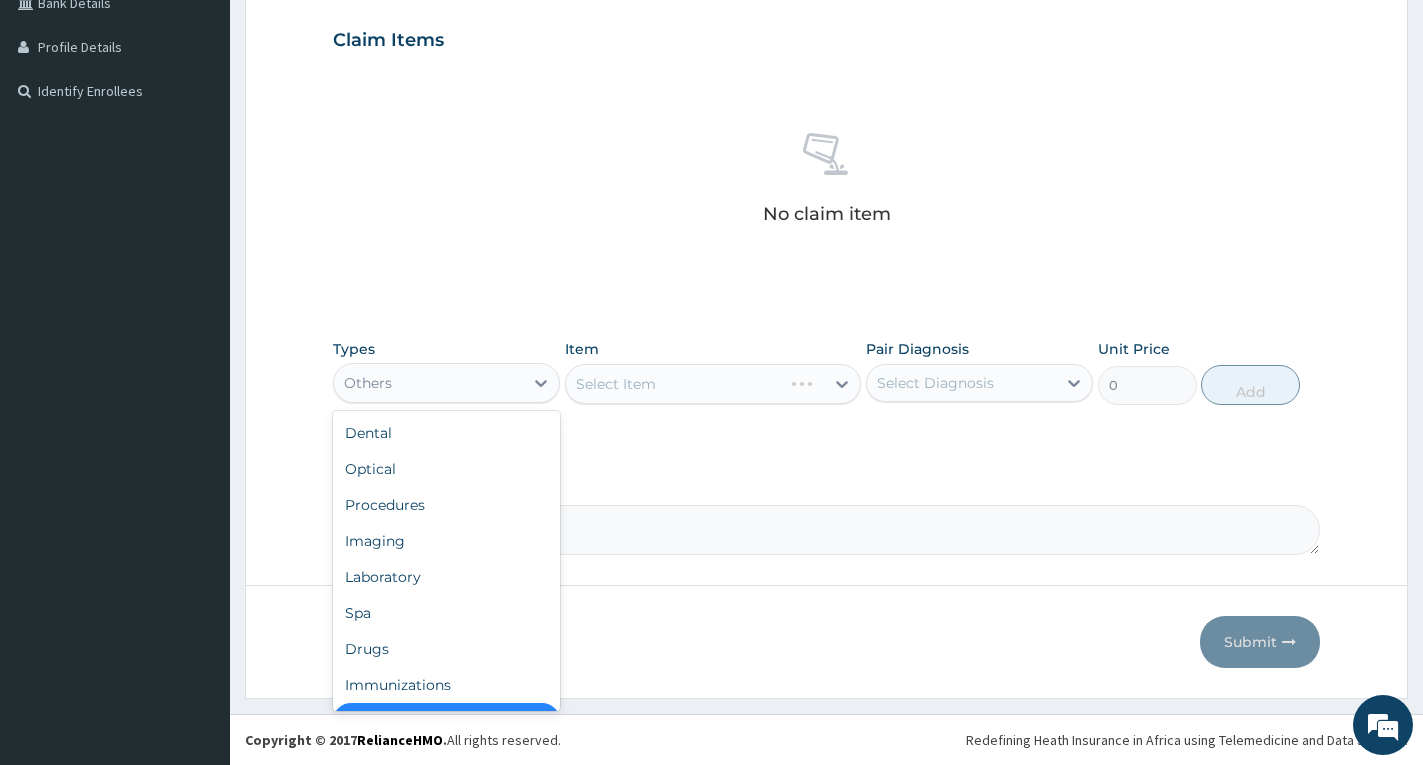 scroll, scrollTop: 40, scrollLeft: 0, axis: vertical 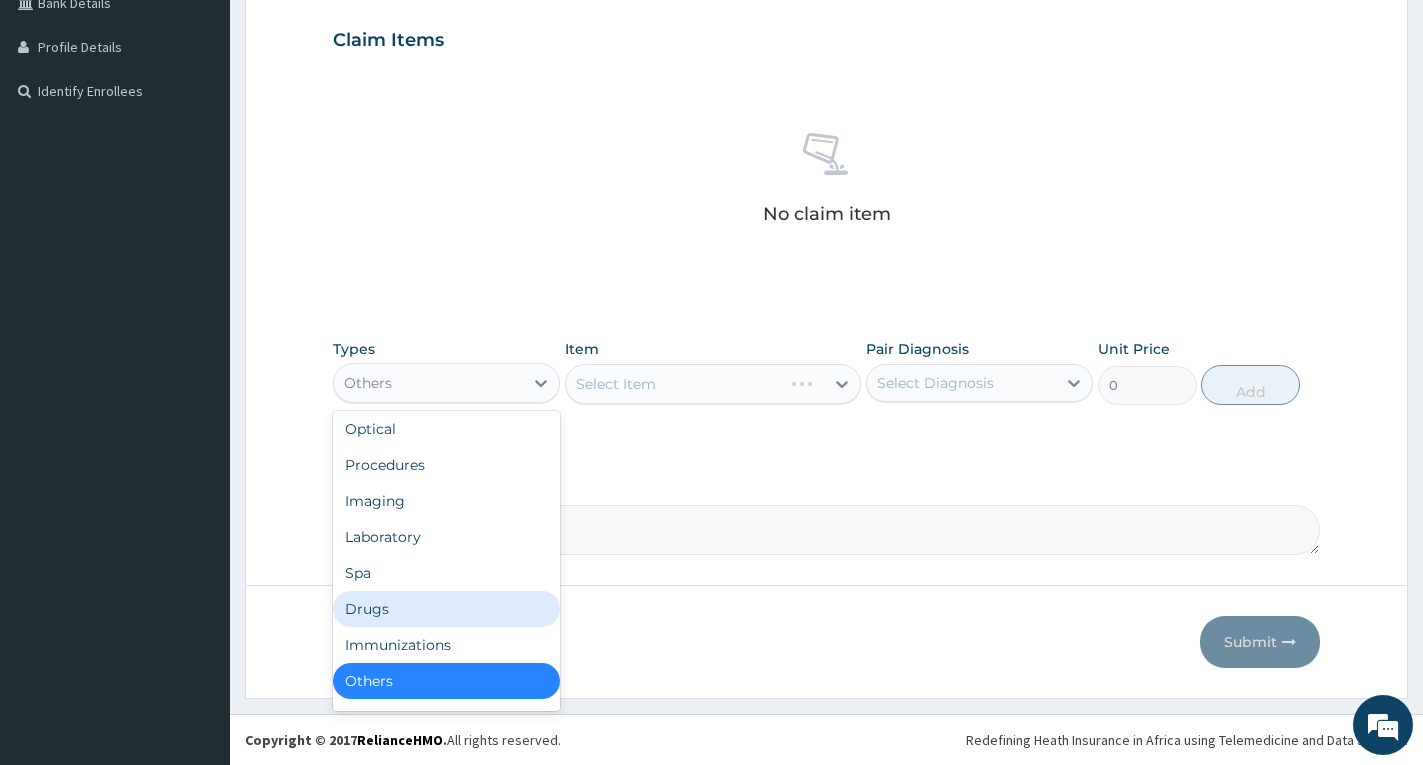click on "Drugs" at bounding box center (446, 609) 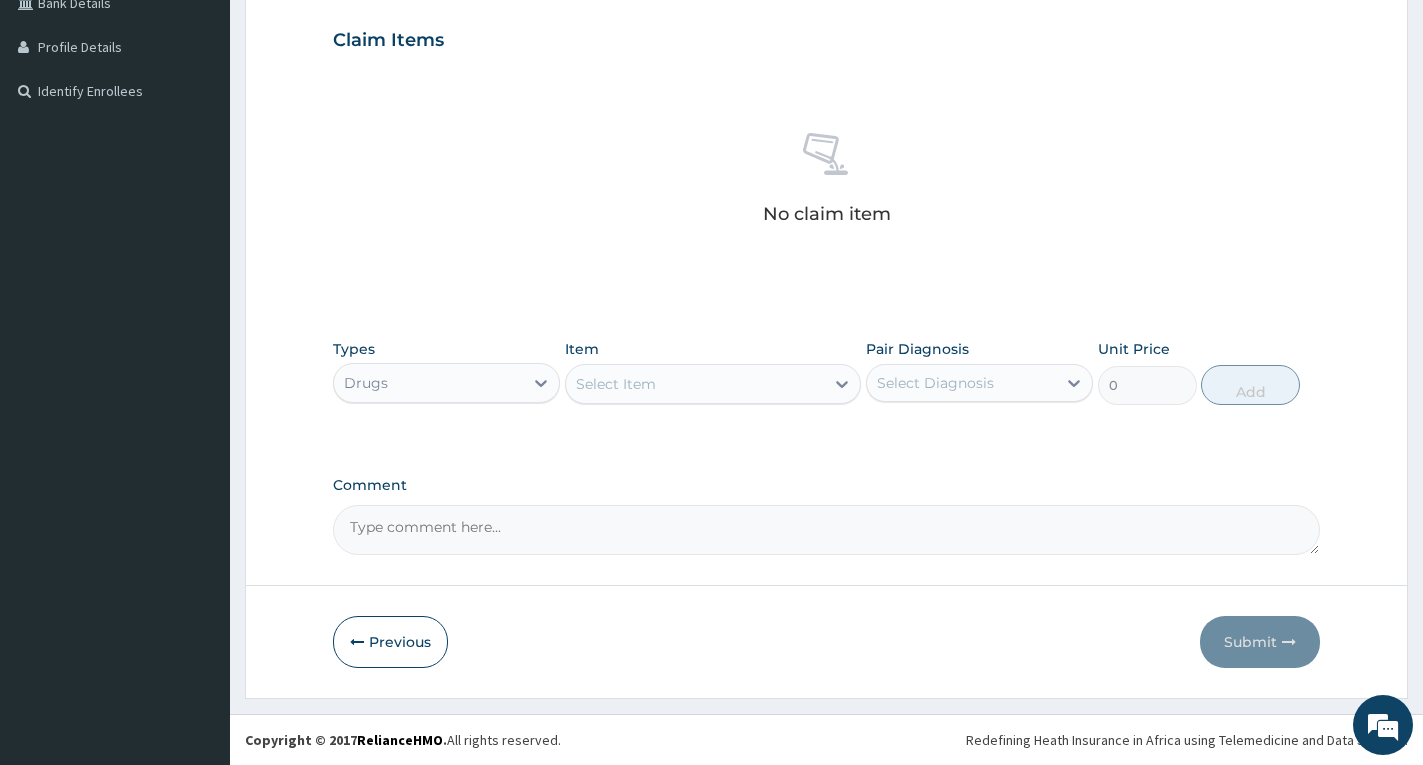 click on "Select Item" at bounding box center [695, 384] 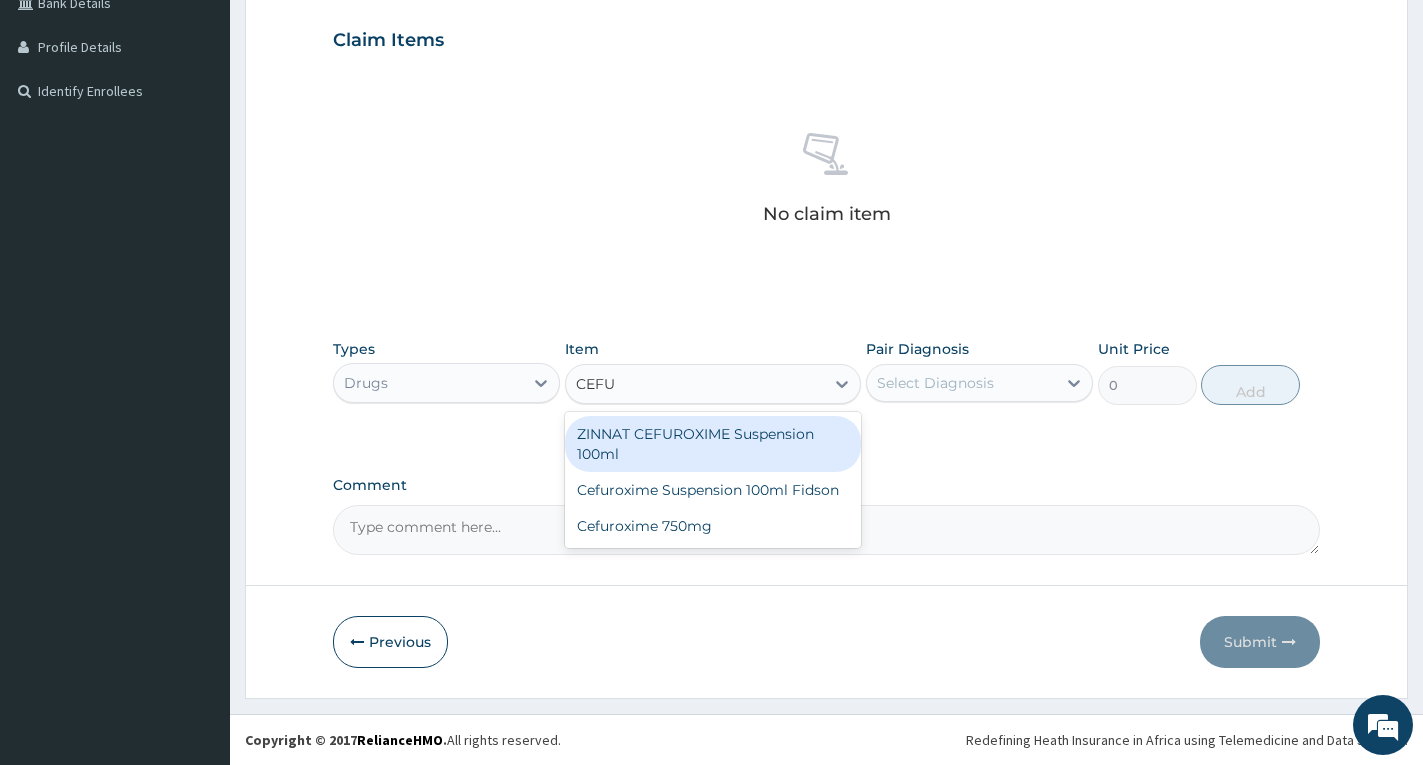type on "CEFUR" 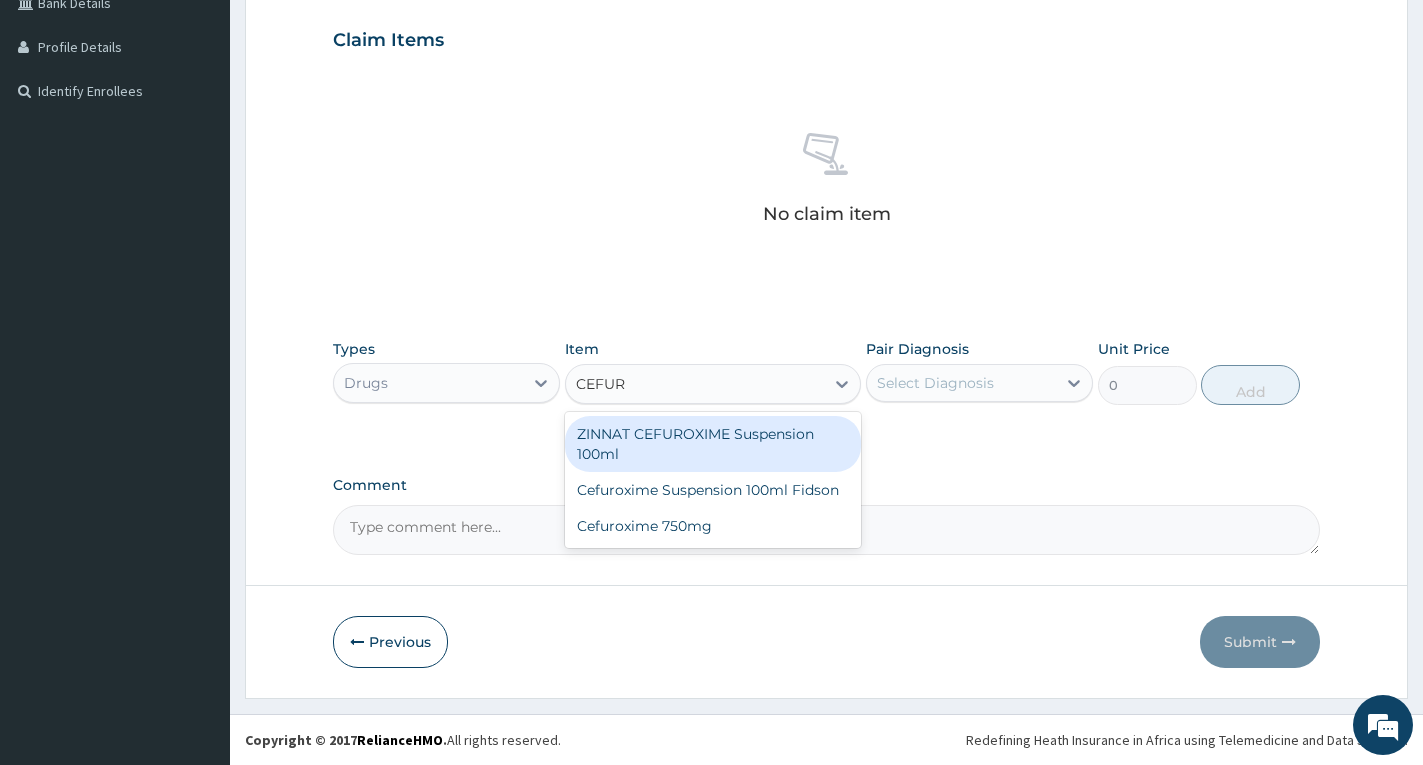 click on "ZINNAT CEFUROXIME Suspension 100ml" at bounding box center [713, 444] 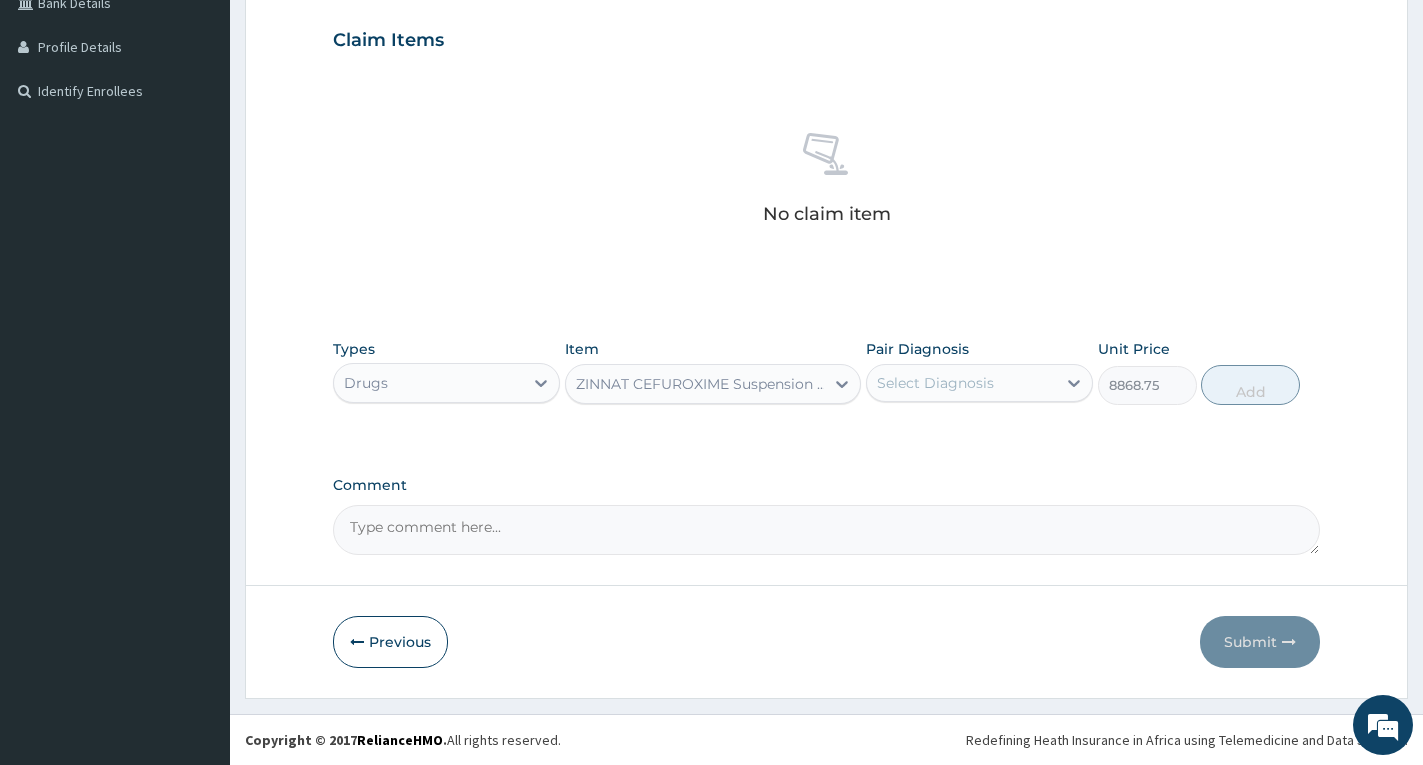 click on "ZINNAT CEFUROXIME Suspension 100ml" at bounding box center [695, 384] 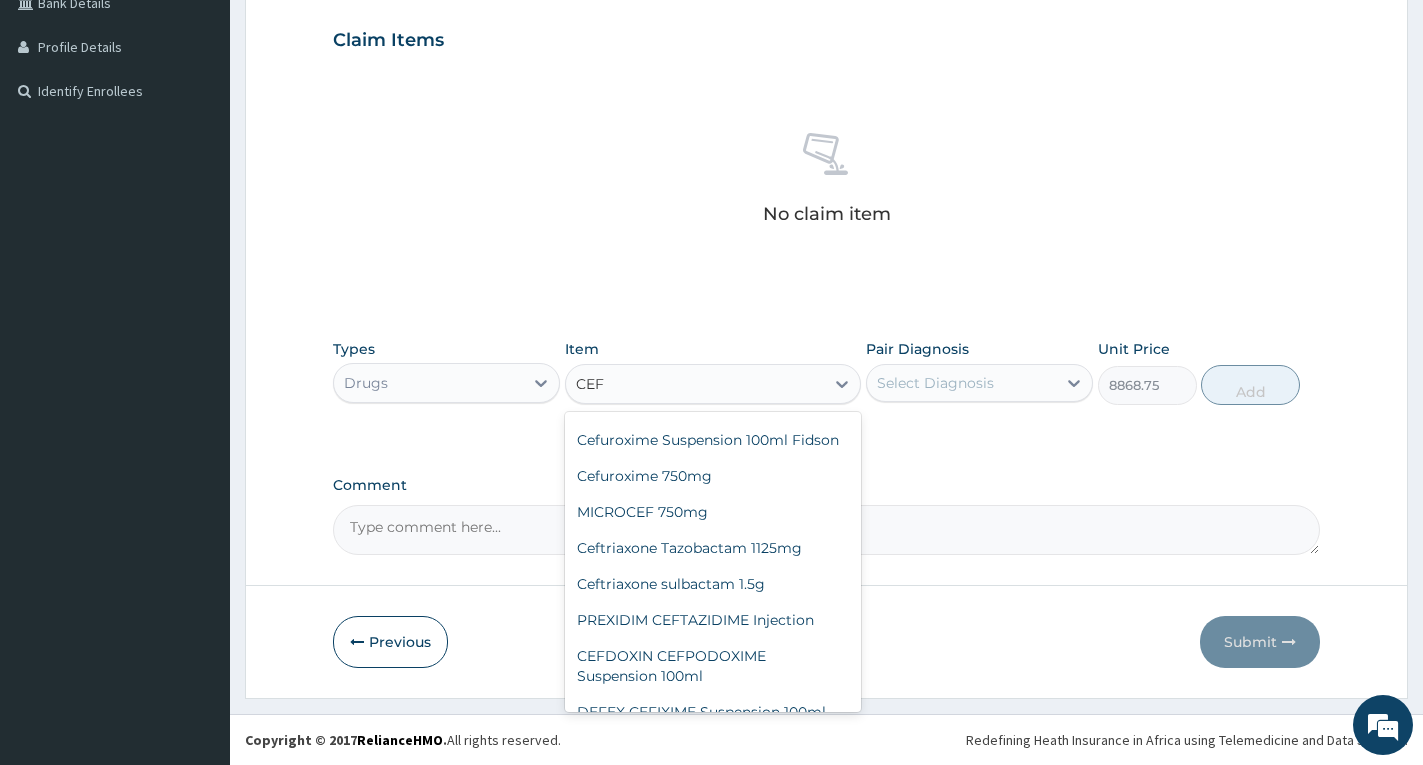 scroll, scrollTop: 0, scrollLeft: 0, axis: both 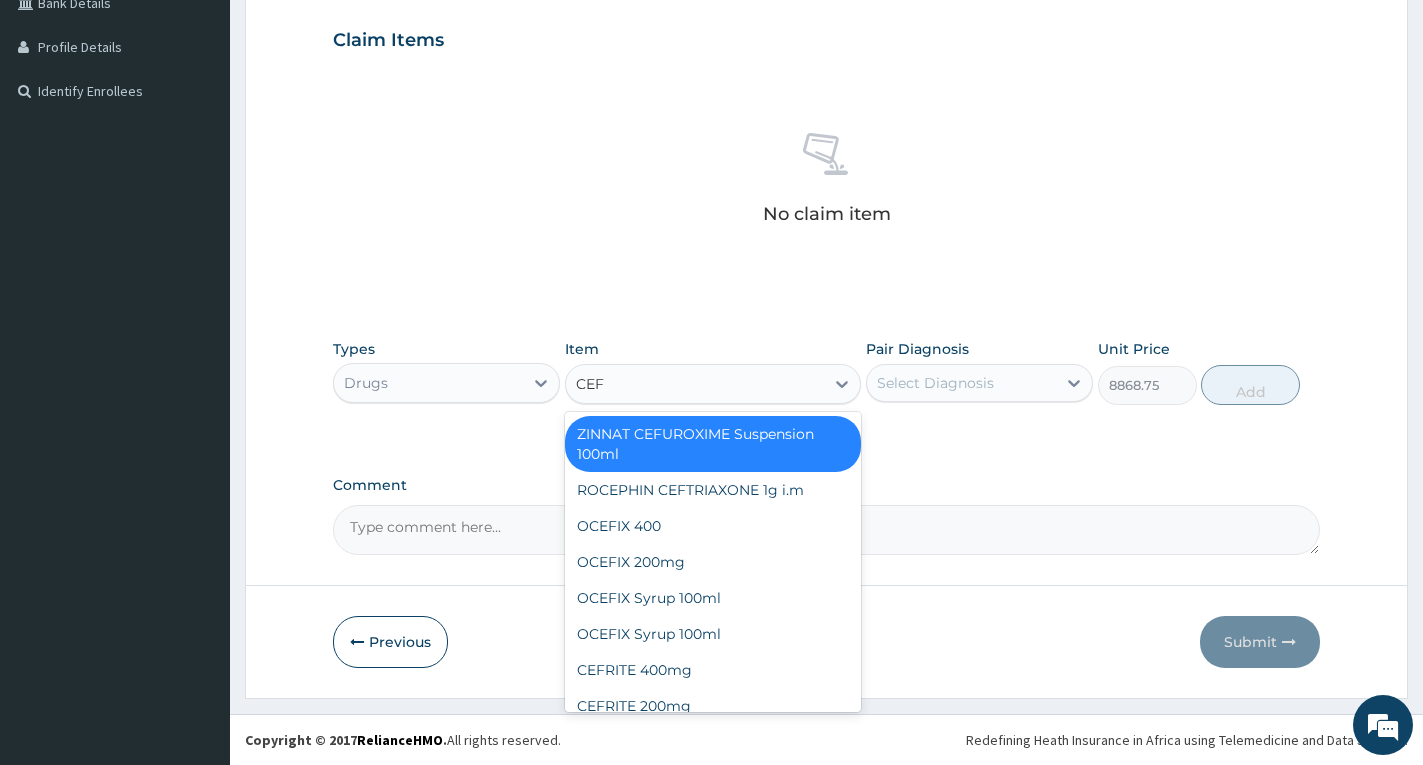 type on "CEFU" 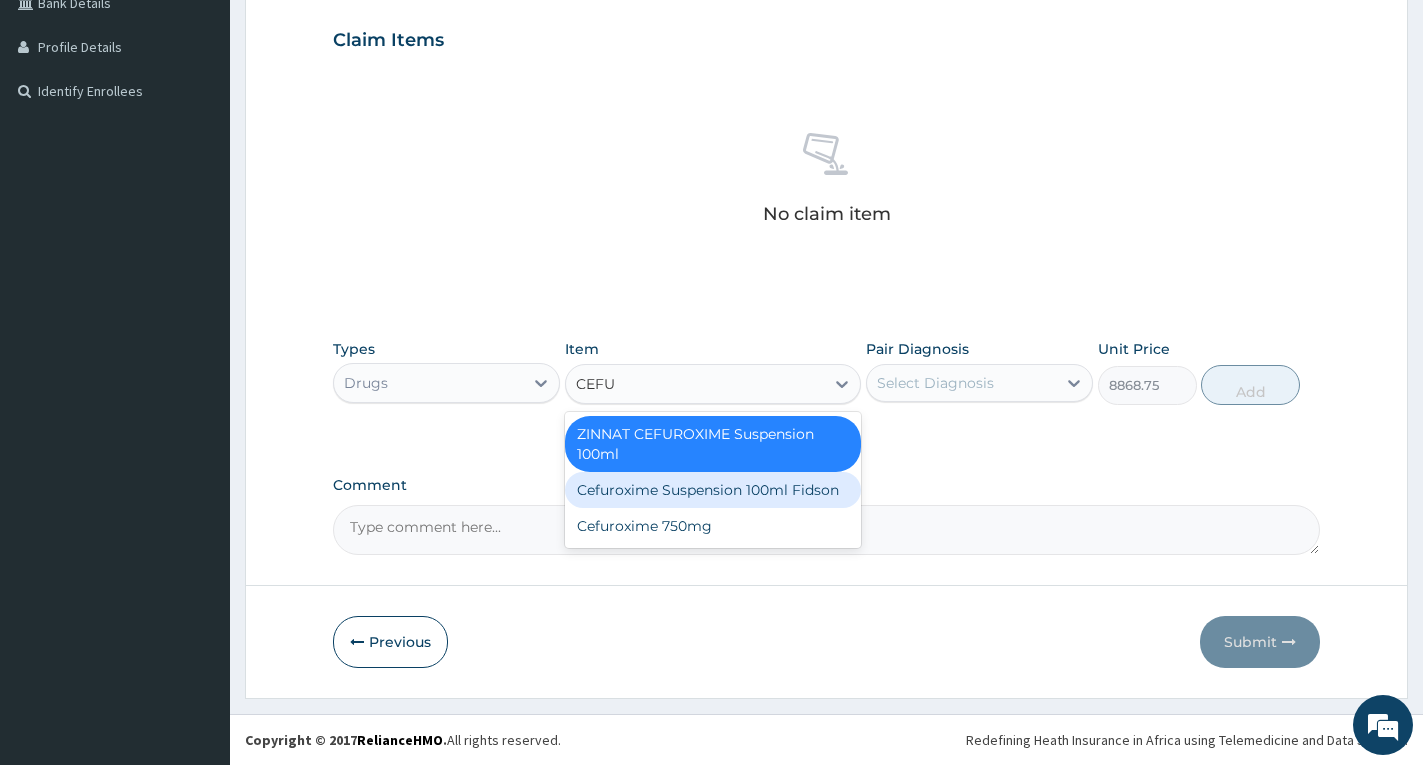 click on "Cefuroxime Suspension 100ml Fidson" at bounding box center (713, 490) 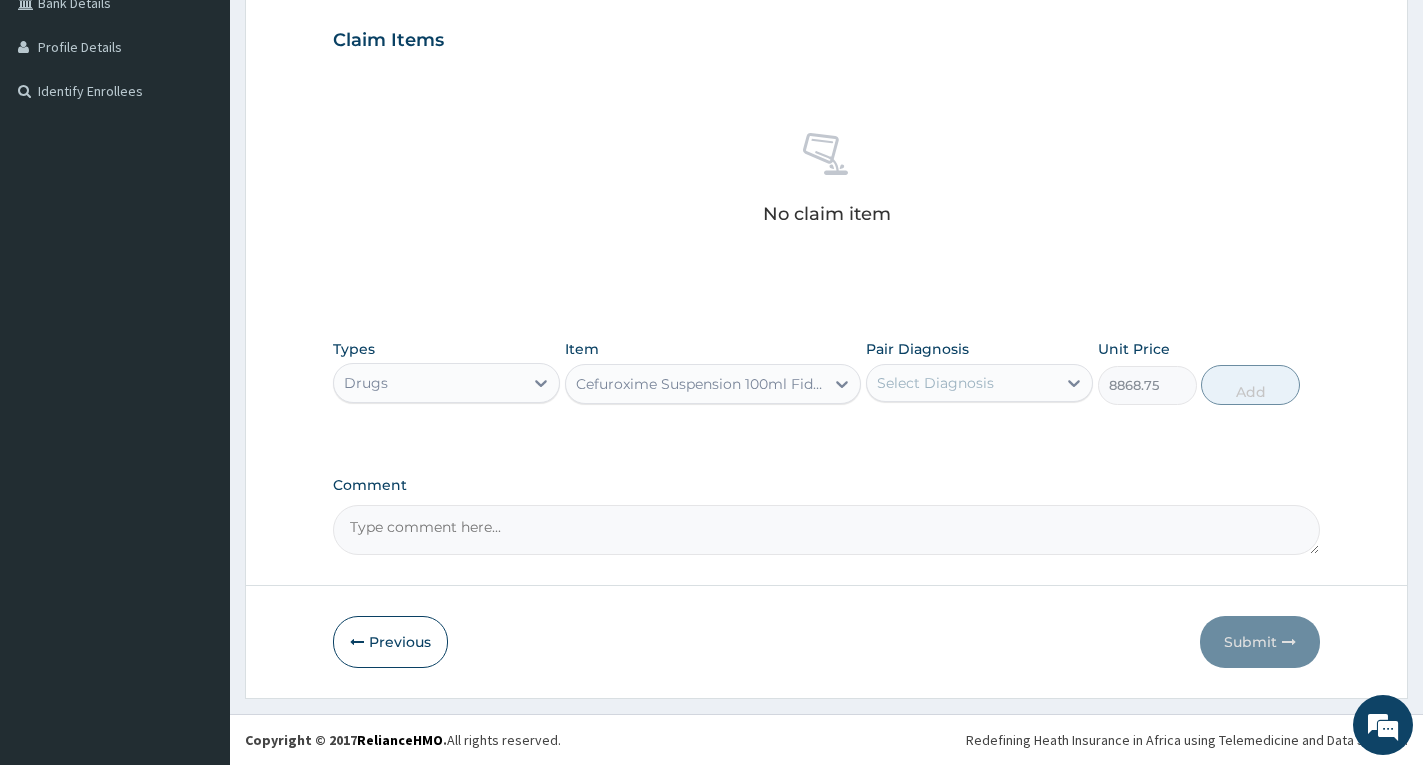 type 